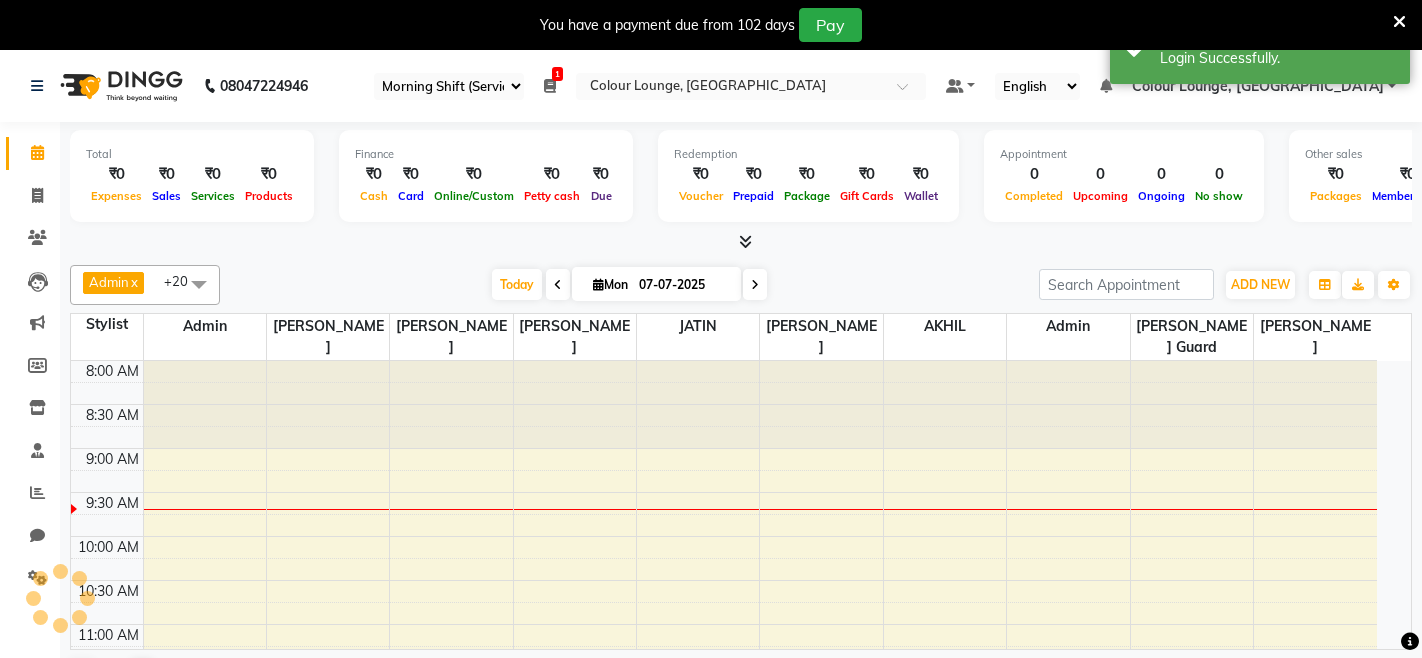 select on "75" 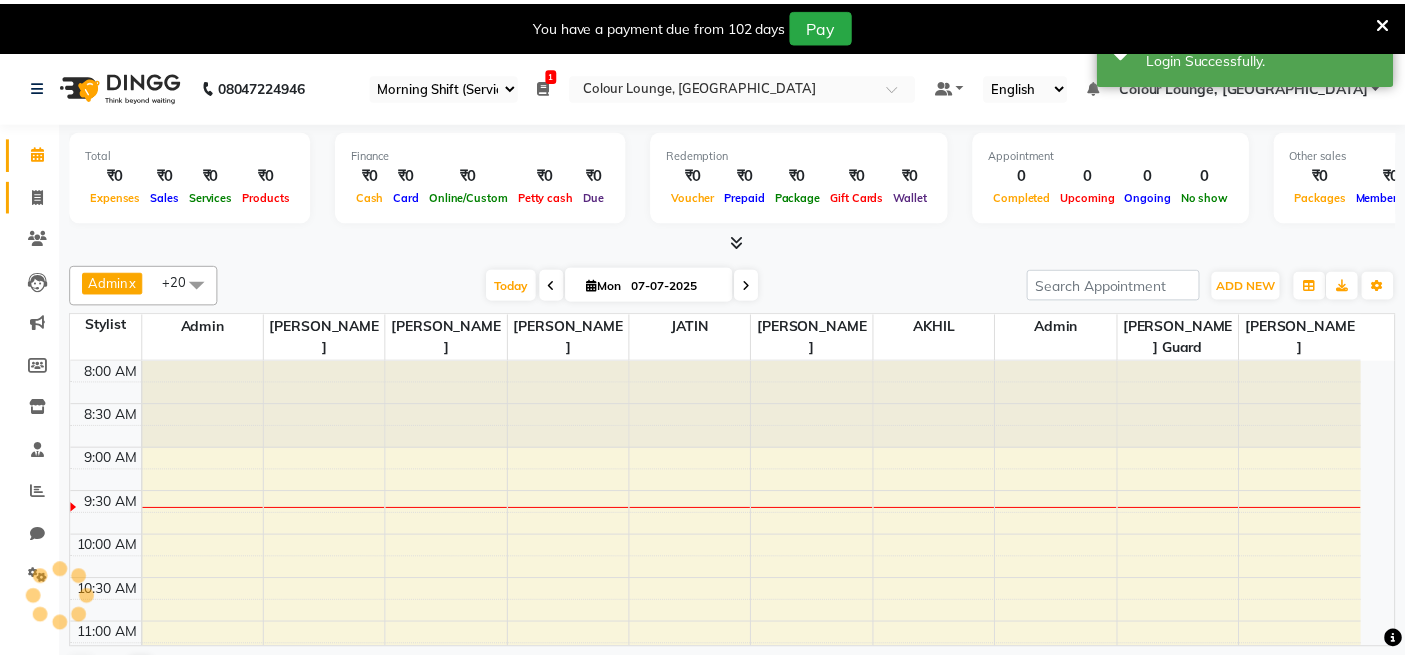 scroll, scrollTop: 0, scrollLeft: 0, axis: both 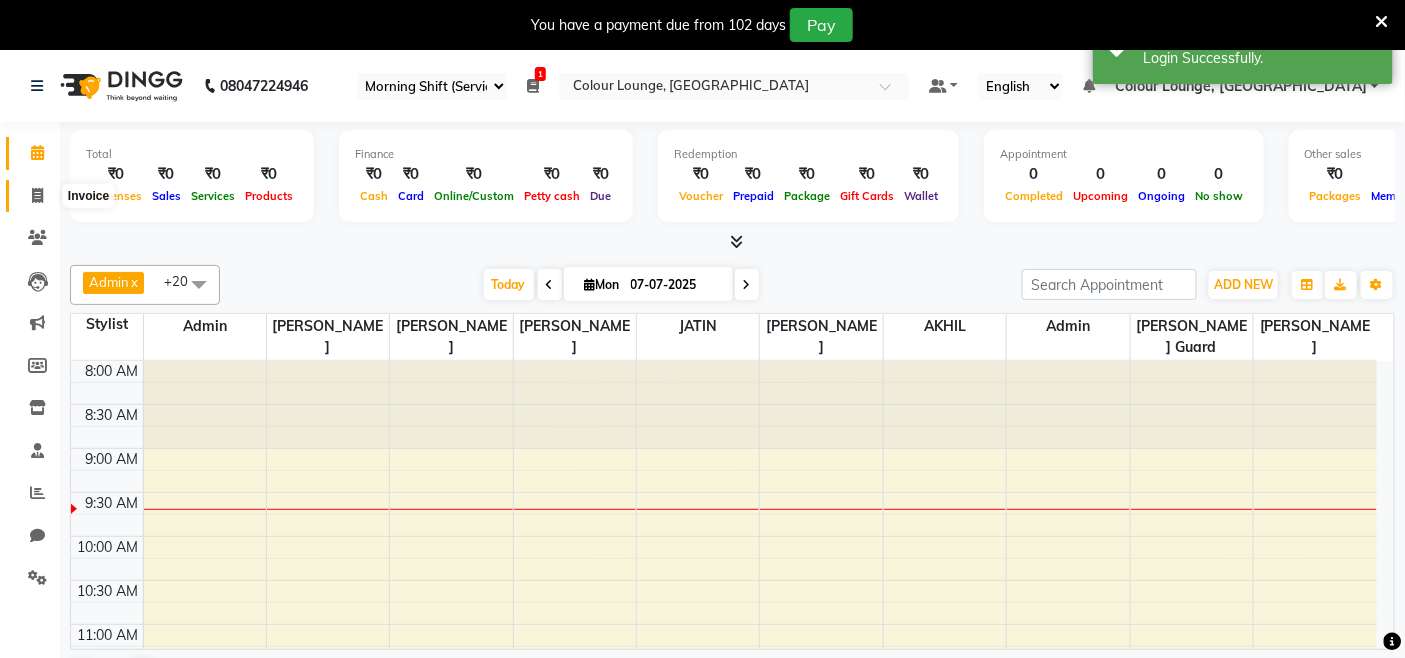 click 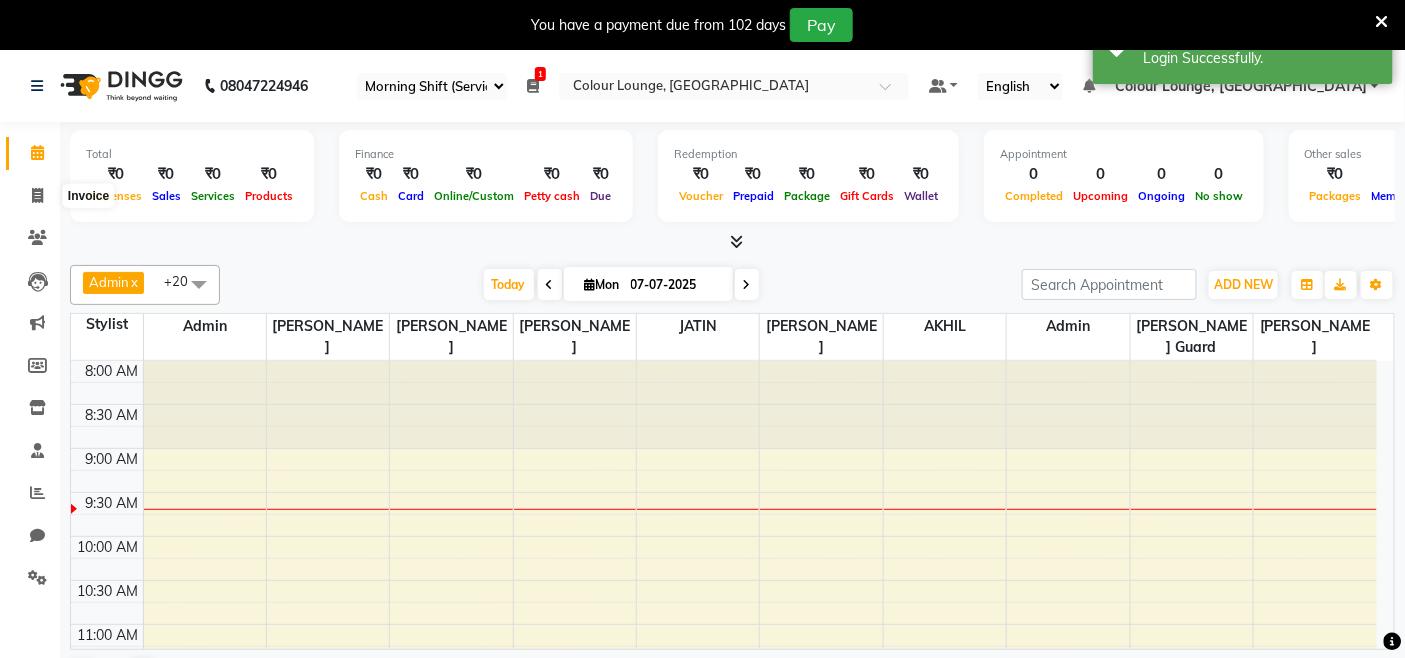select on "service" 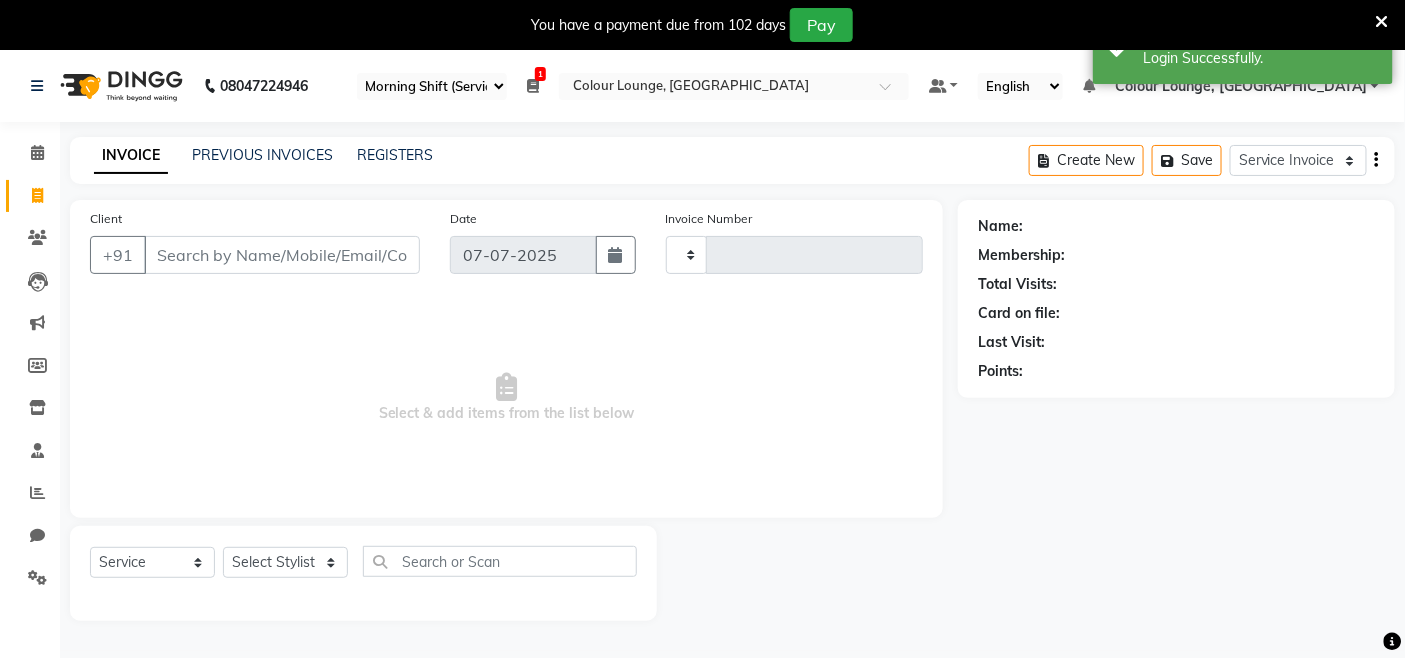 type on "1997" 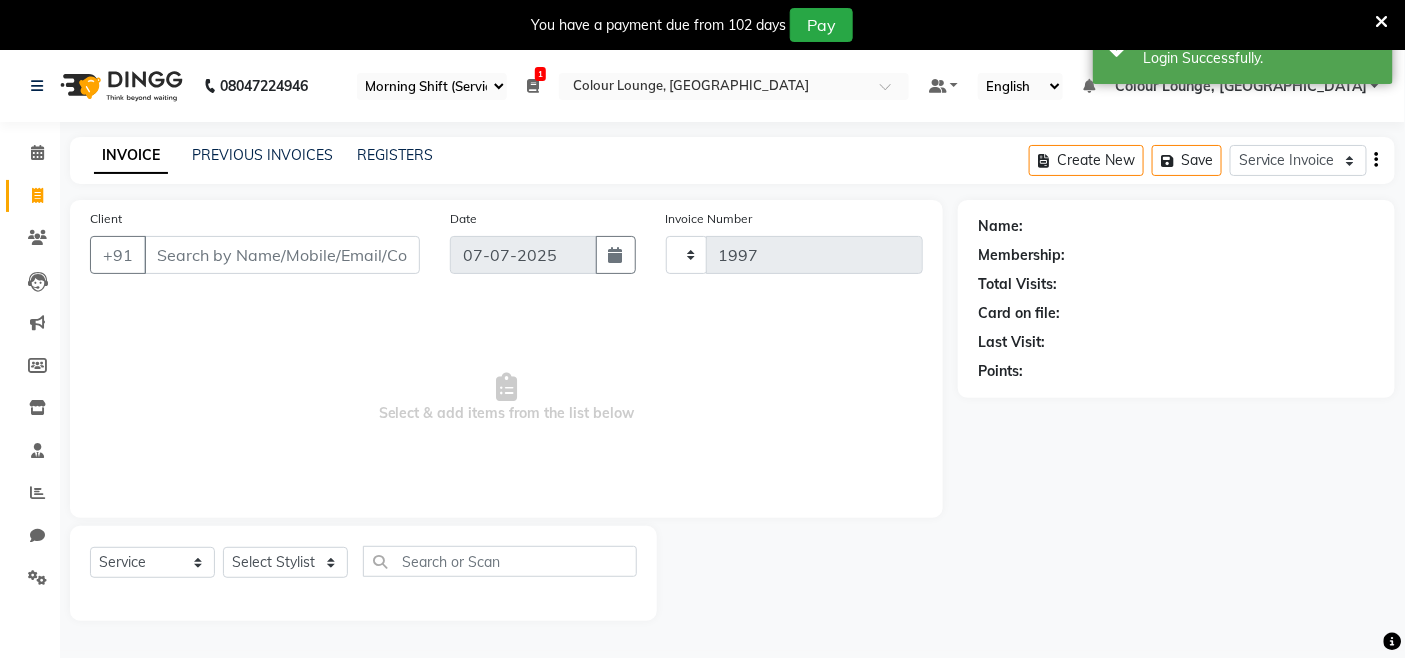 select on "8015" 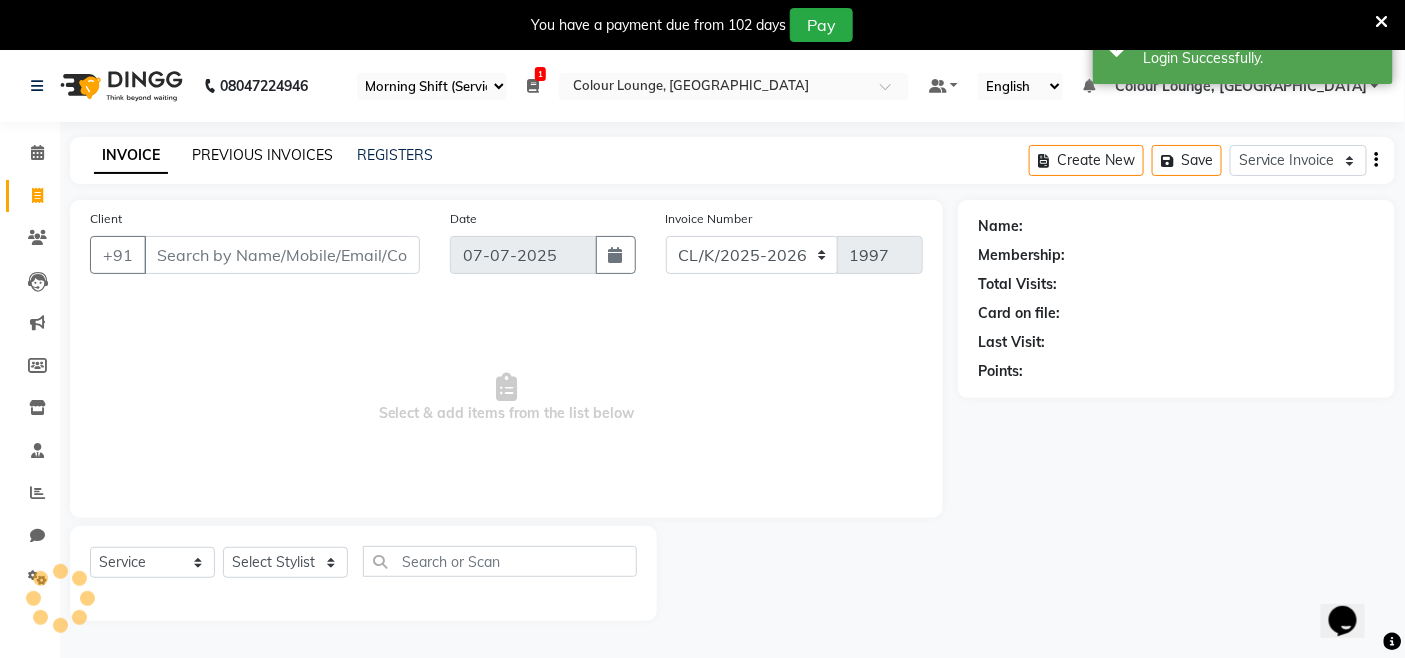 scroll, scrollTop: 0, scrollLeft: 0, axis: both 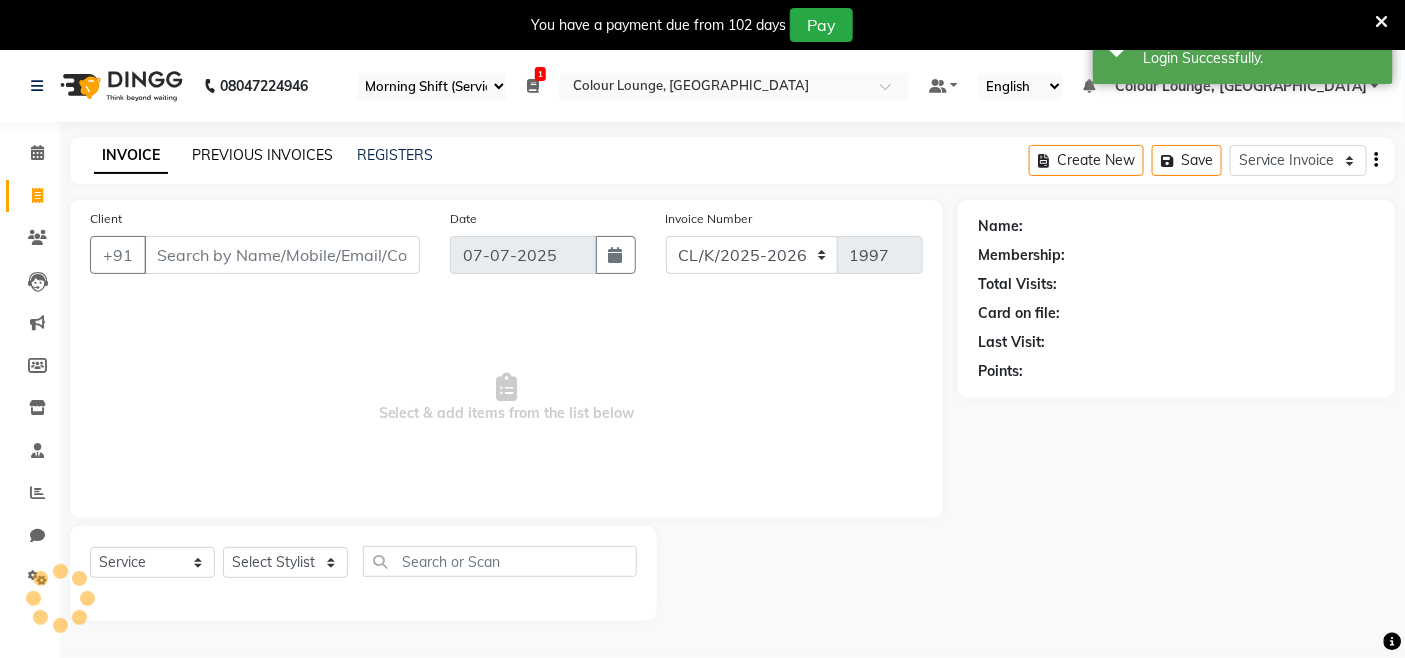 click on "PREVIOUS INVOICES" 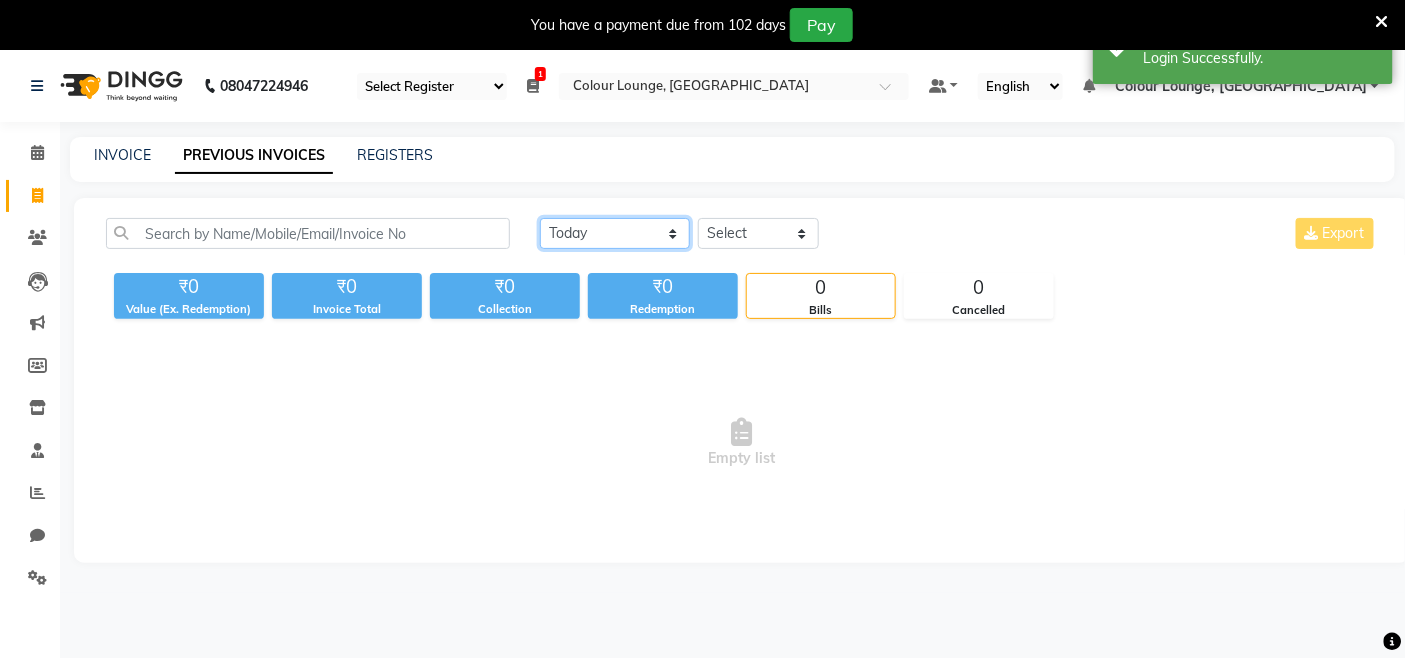 click on "[DATE] [DATE] Custom Range" 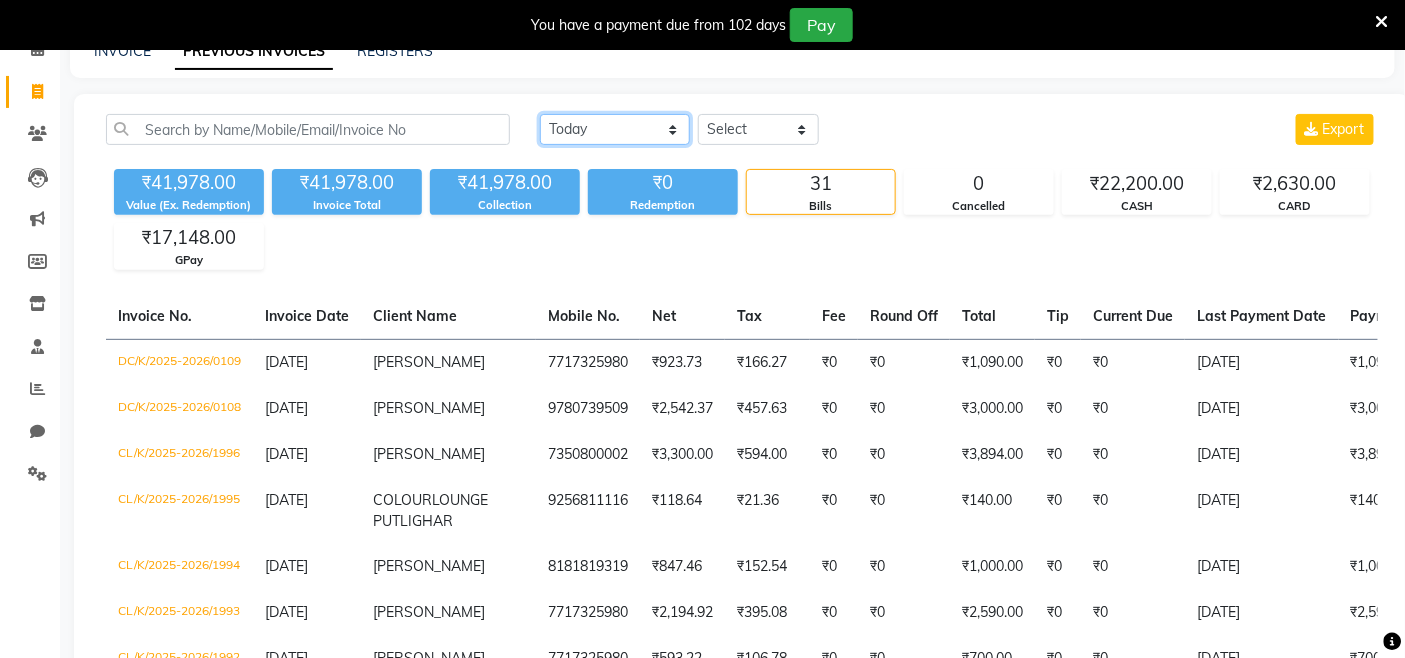 scroll, scrollTop: 0, scrollLeft: 0, axis: both 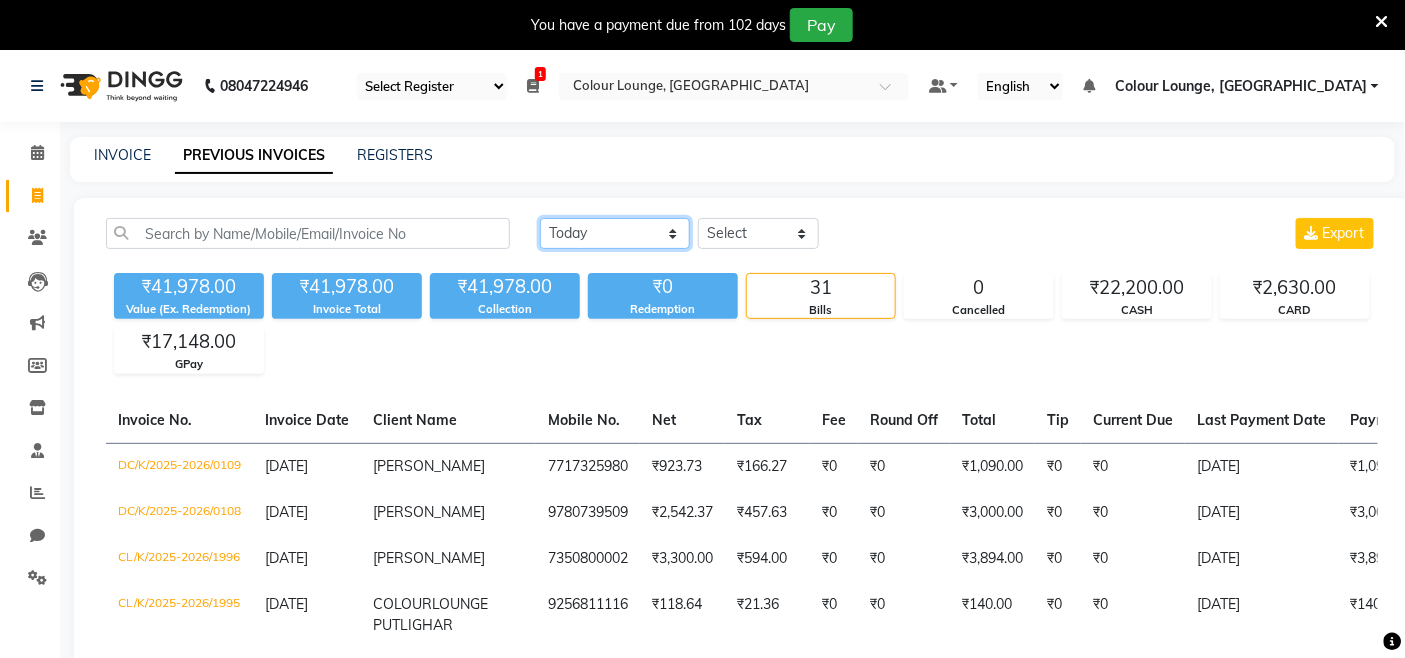 click on "[DATE] [DATE] Custom Range" 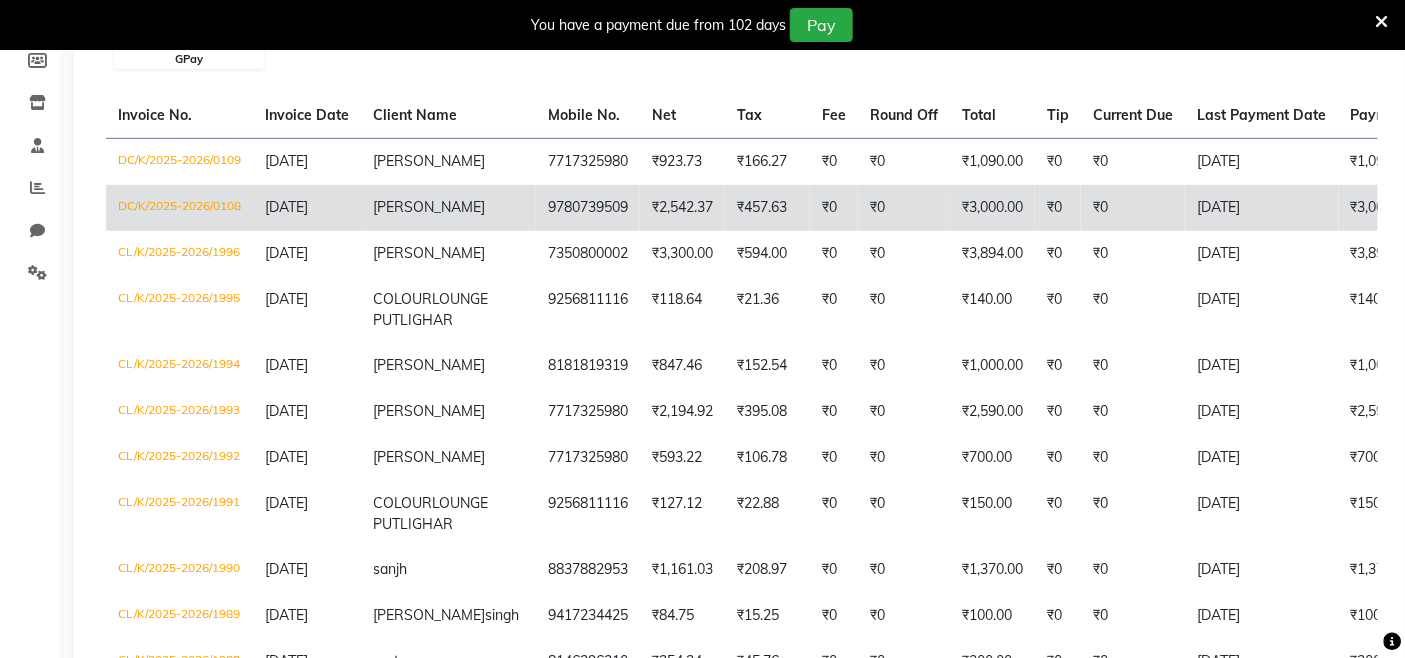 scroll, scrollTop: 444, scrollLeft: 0, axis: vertical 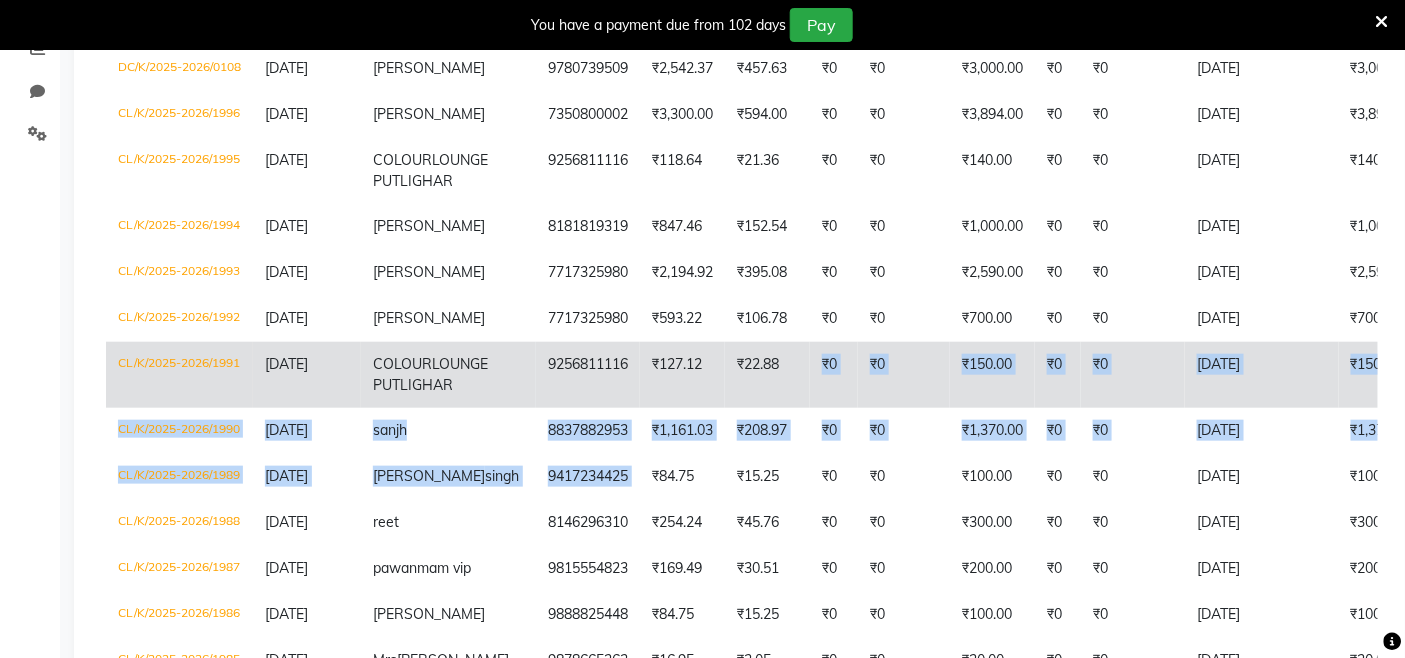 drag, startPoint x: 593, startPoint y: 514, endPoint x: 762, endPoint y: 430, distance: 188.72467 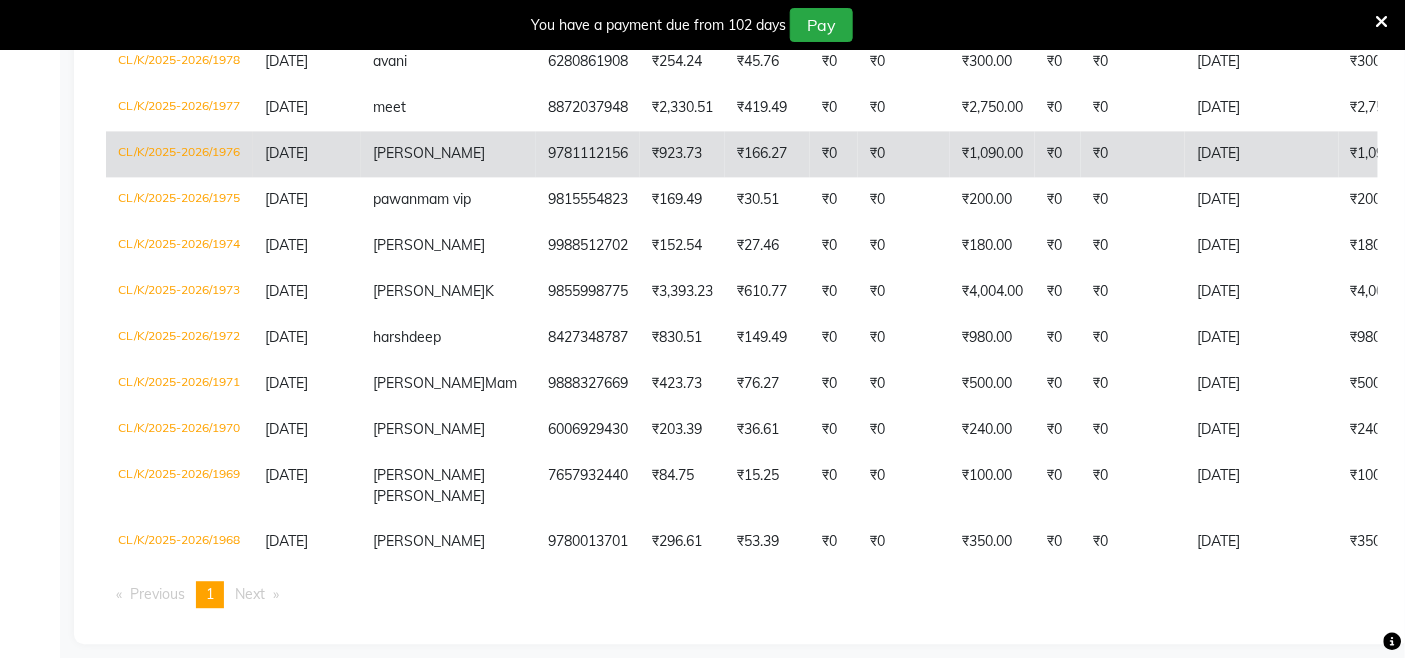 scroll, scrollTop: 1333, scrollLeft: 0, axis: vertical 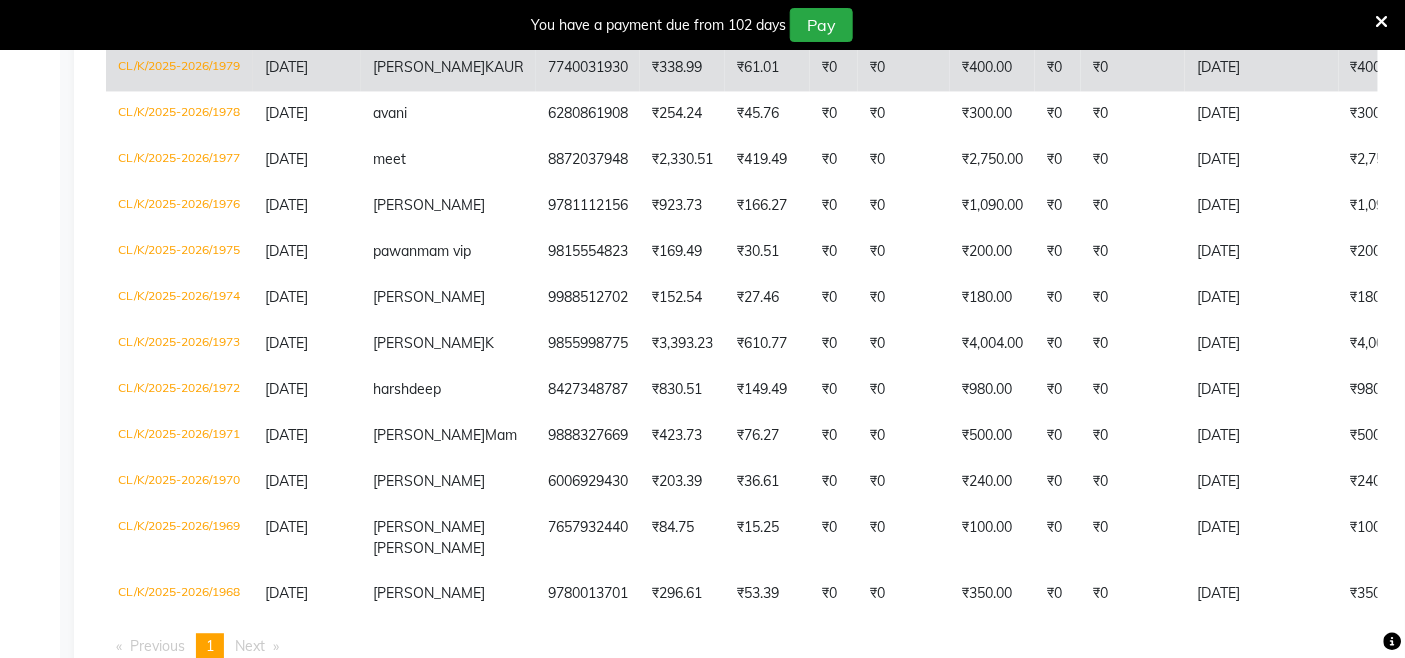 click on "7740031930" 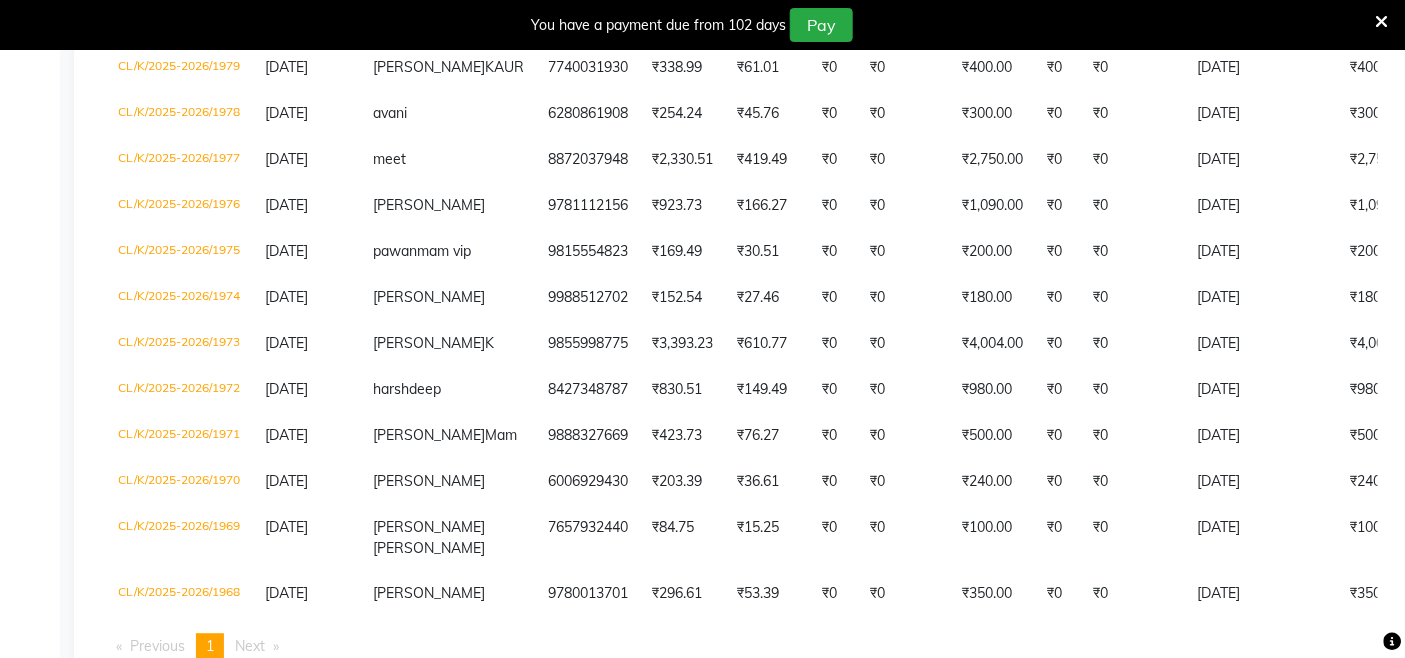 scroll, scrollTop: 50, scrollLeft: 0, axis: vertical 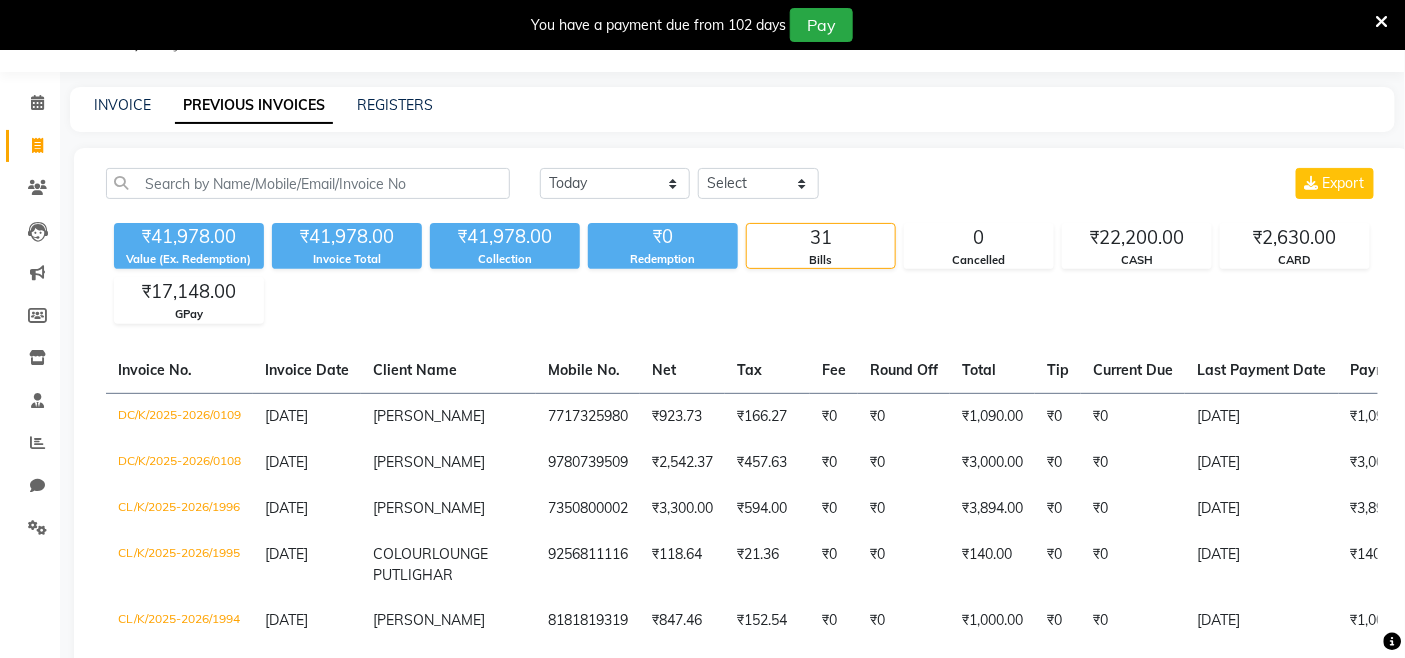 select on "service" 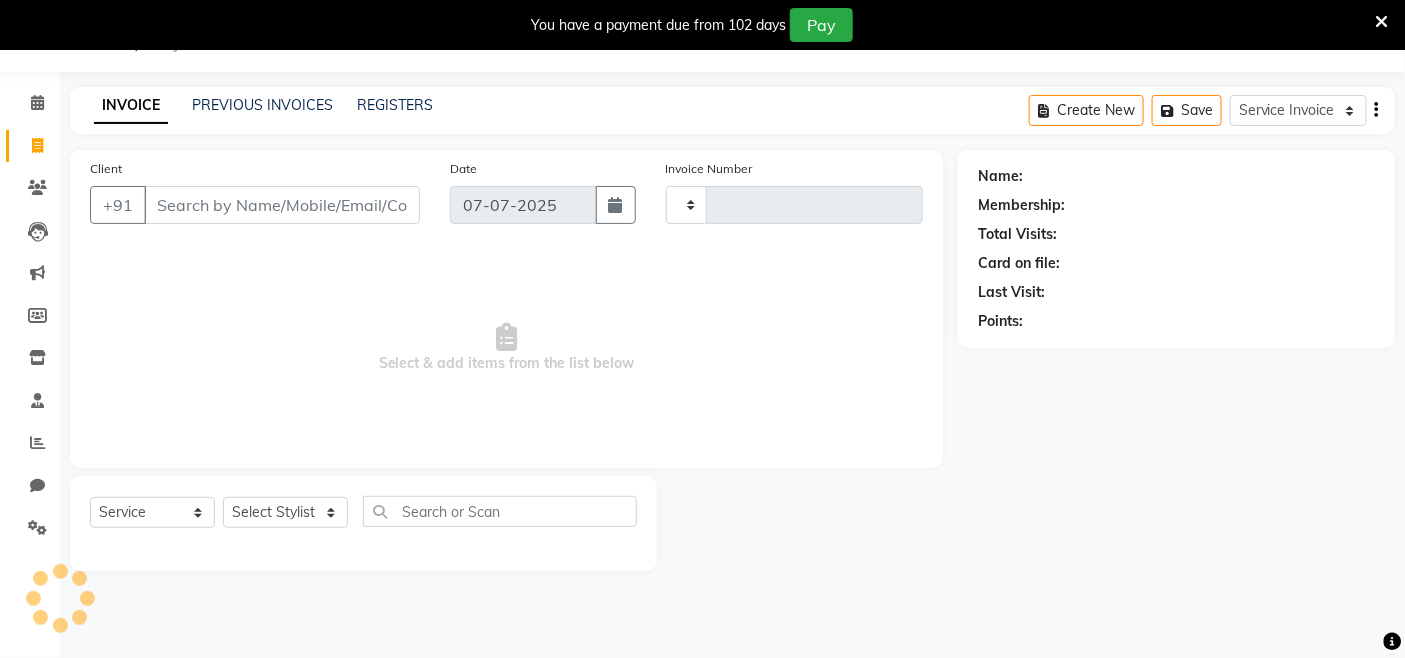 type on "1997" 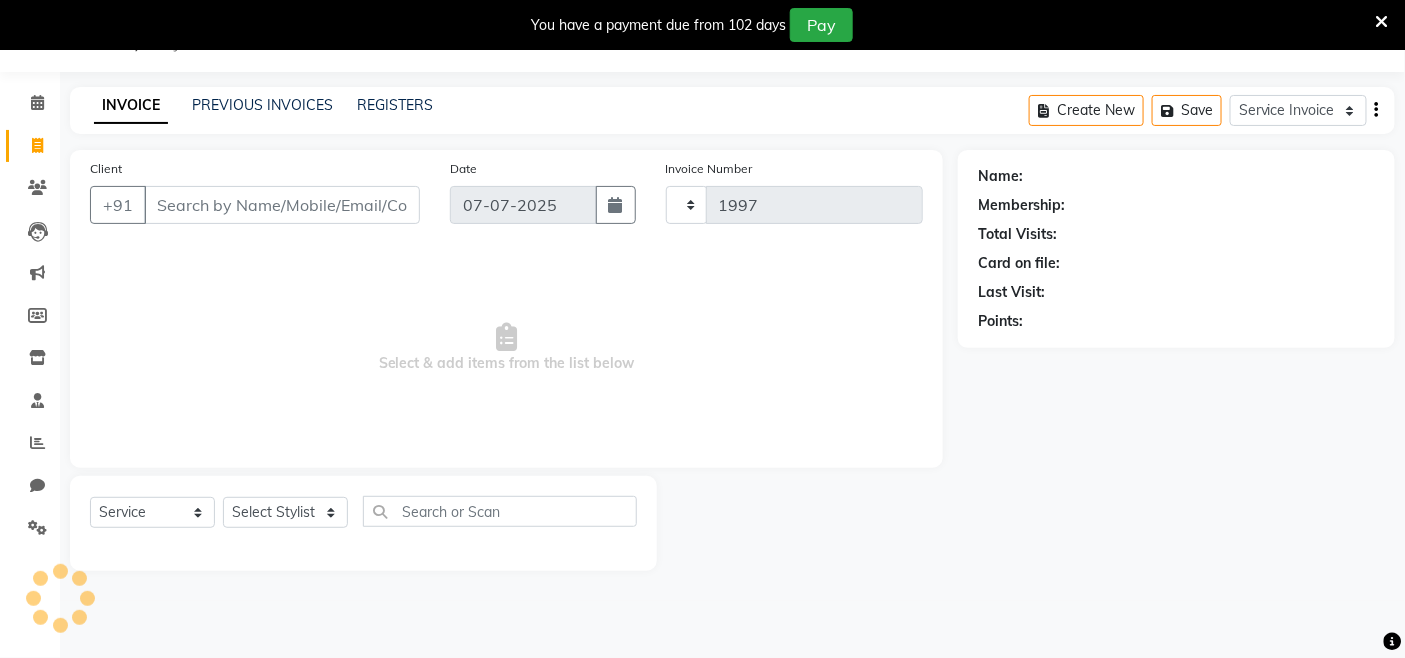 select on "8015" 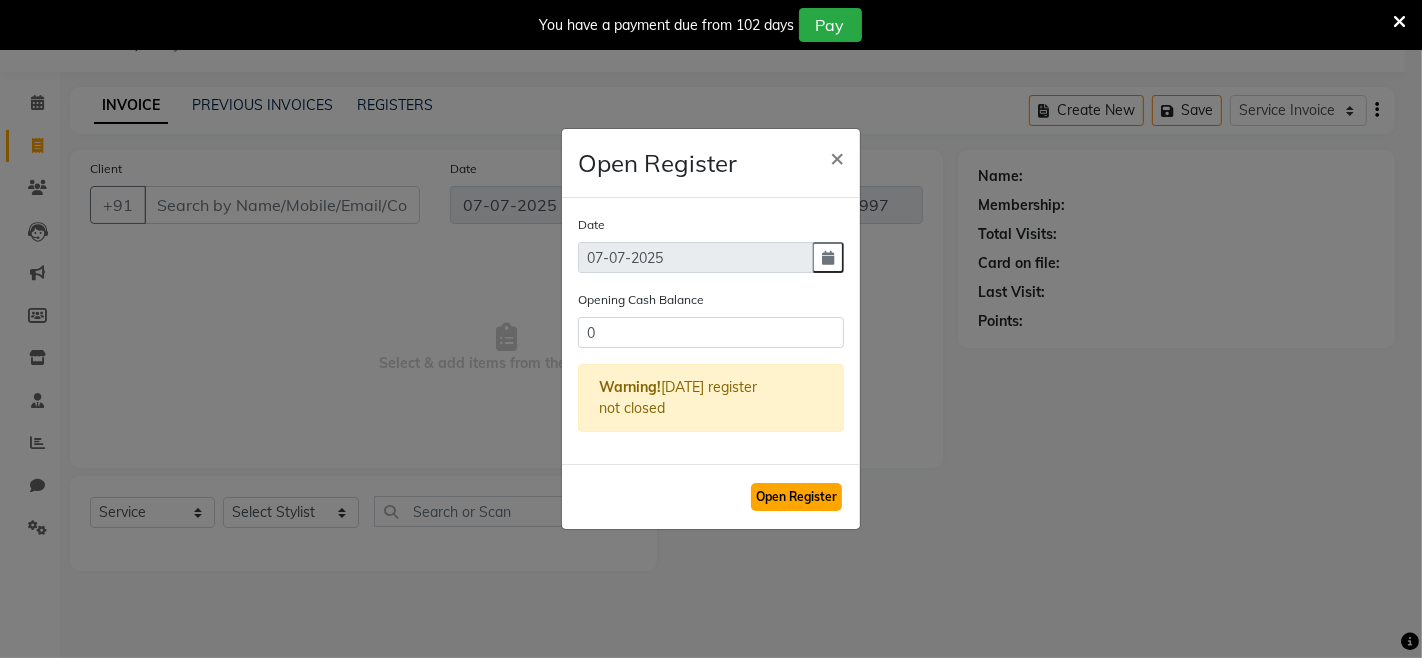 drag, startPoint x: 810, startPoint y: 496, endPoint x: 1073, endPoint y: 627, distance: 293.81967 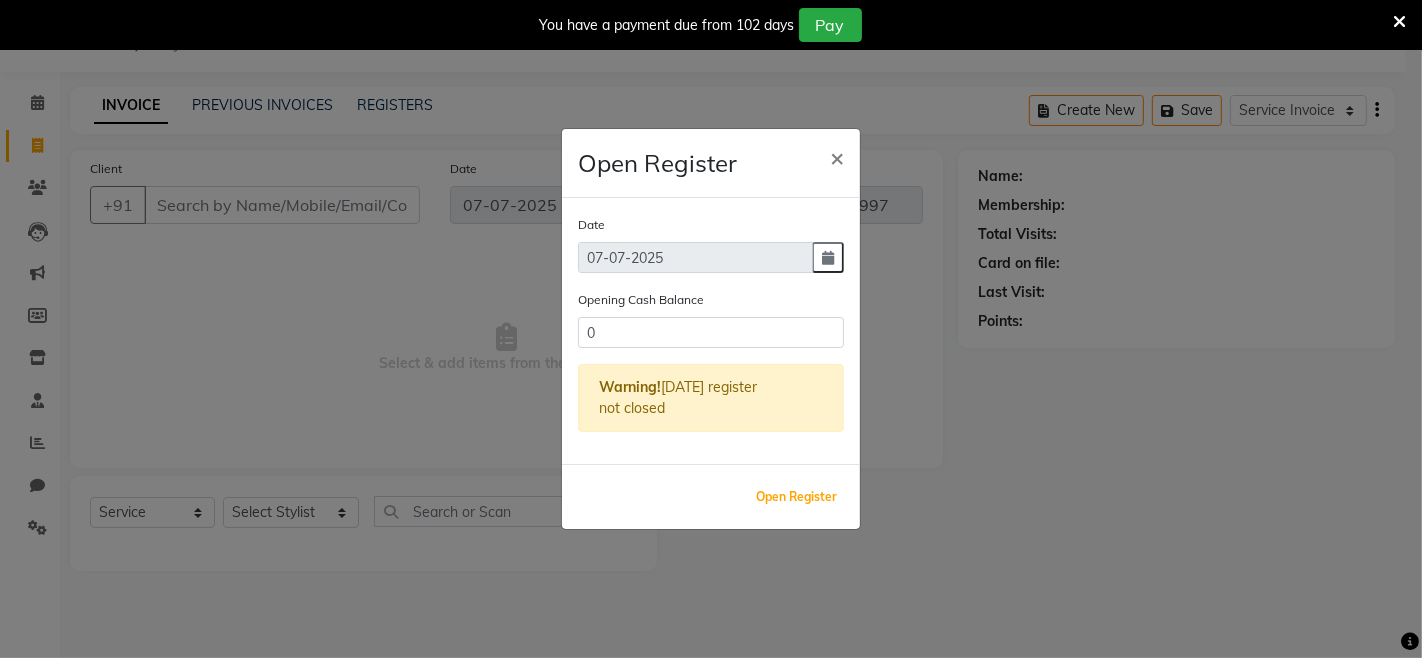 click on "Open Register" 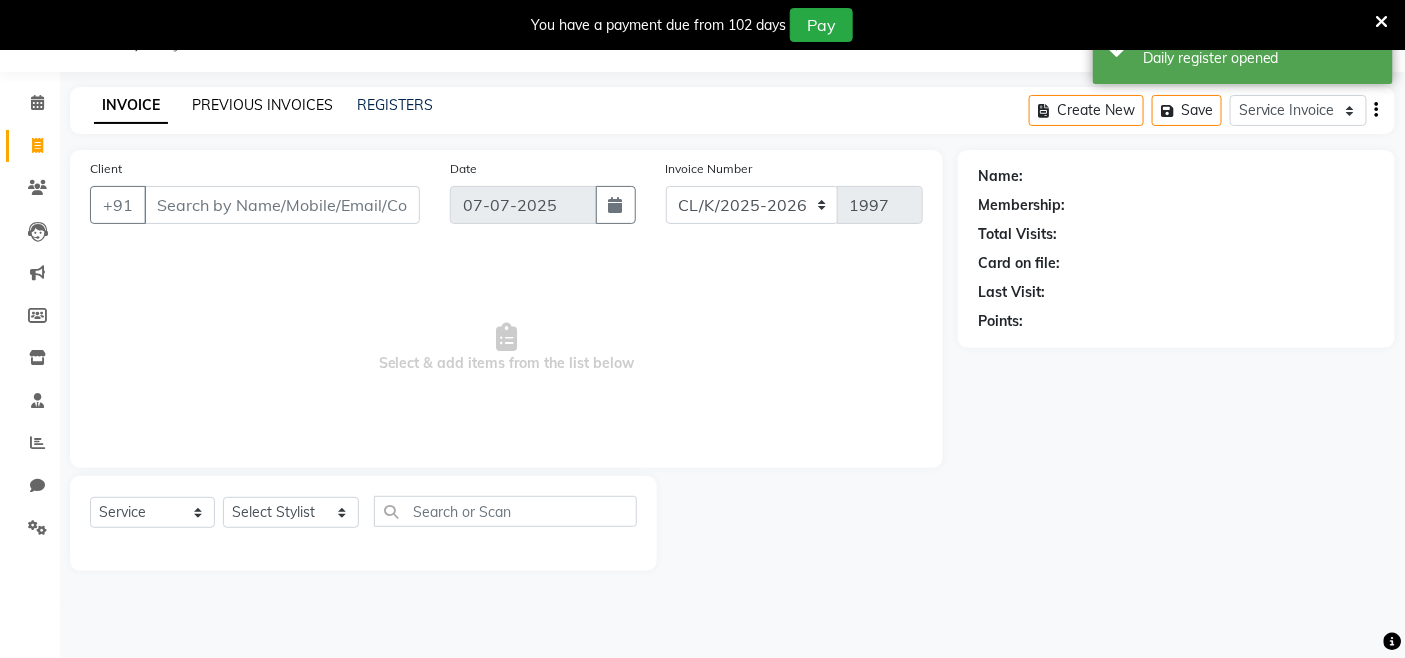 click on "PREVIOUS INVOICES" 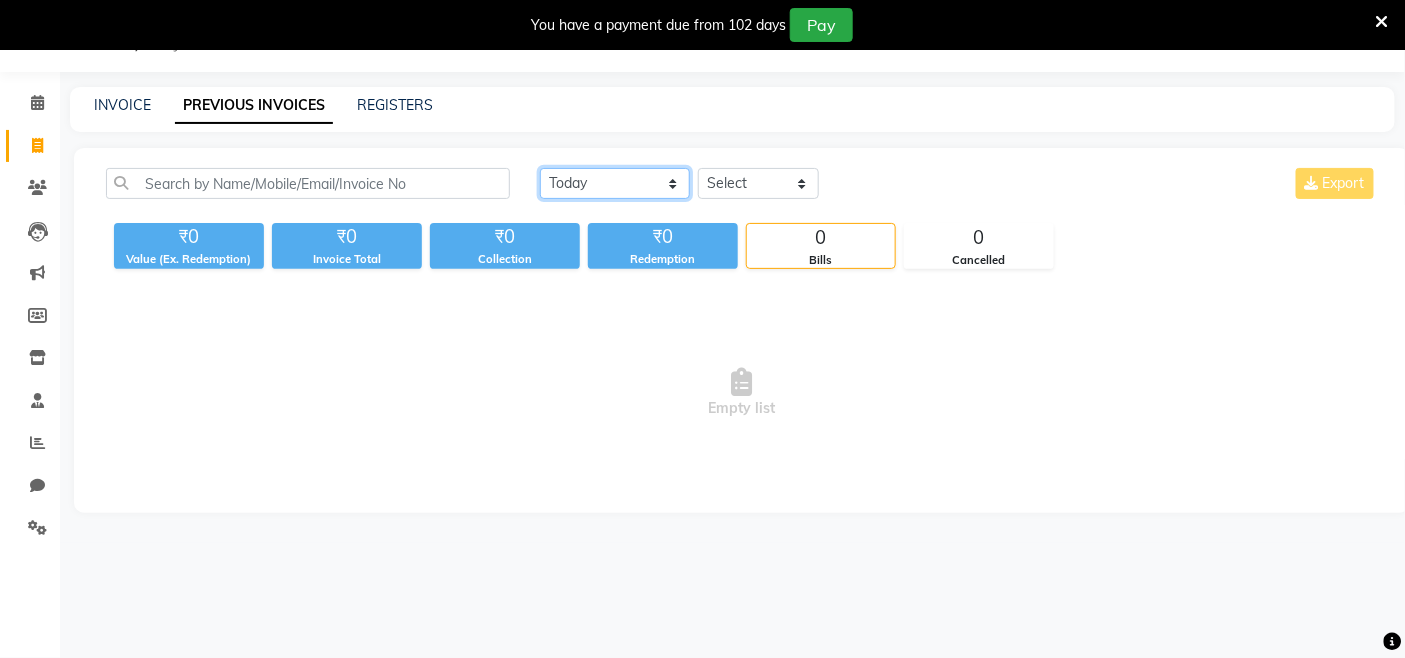 click on "[DATE] [DATE] Custom Range" 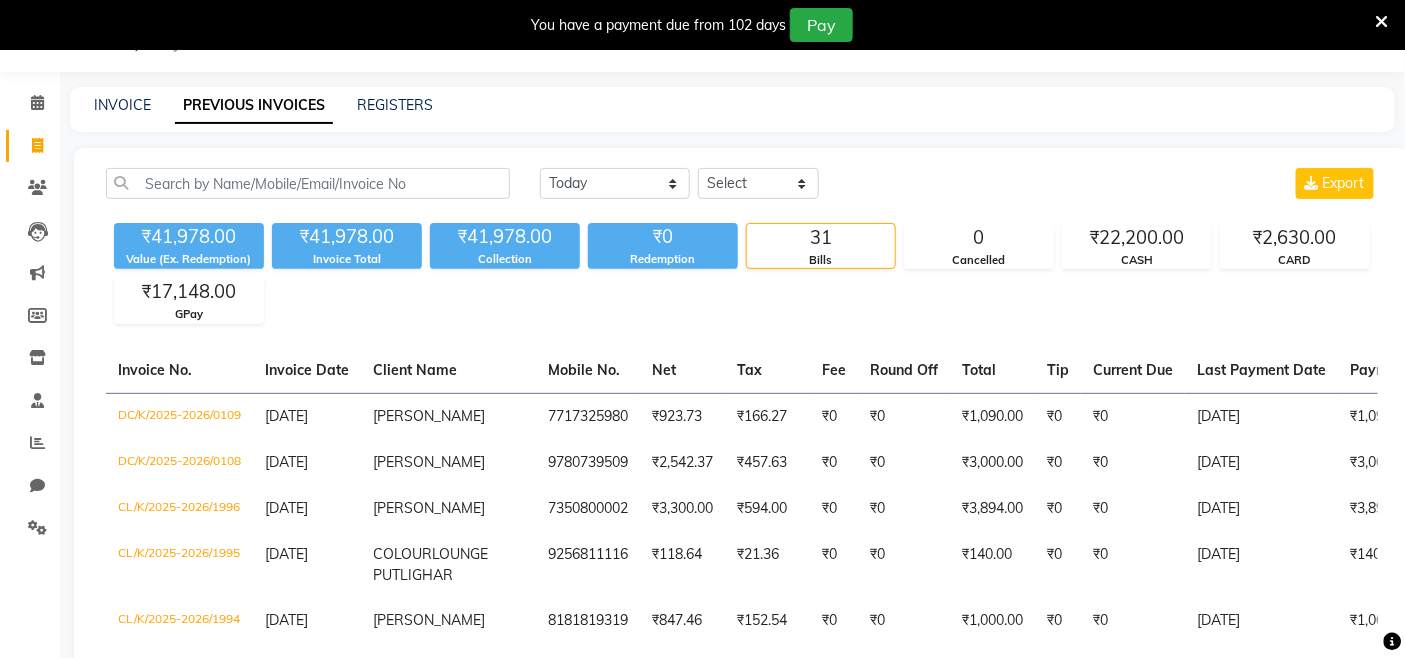 drag, startPoint x: 1100, startPoint y: 115, endPoint x: 1120, endPoint y: 113, distance: 20.09975 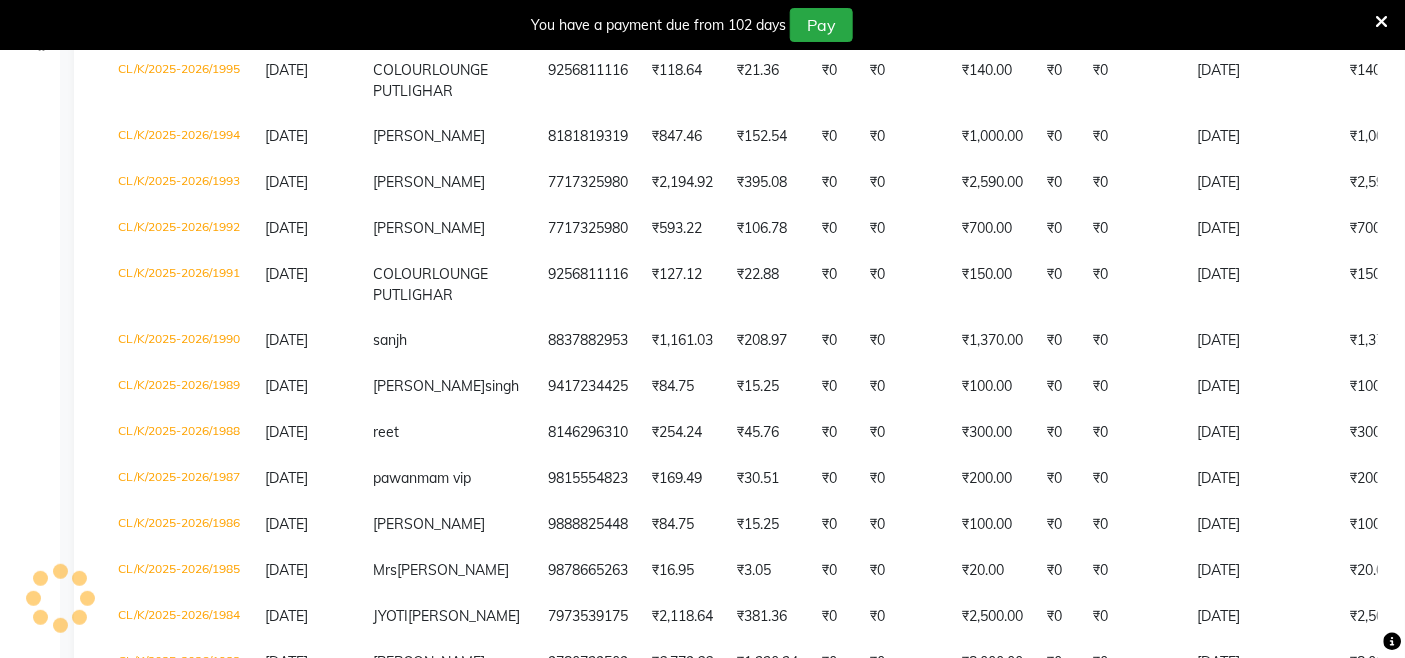 scroll, scrollTop: 658, scrollLeft: 0, axis: vertical 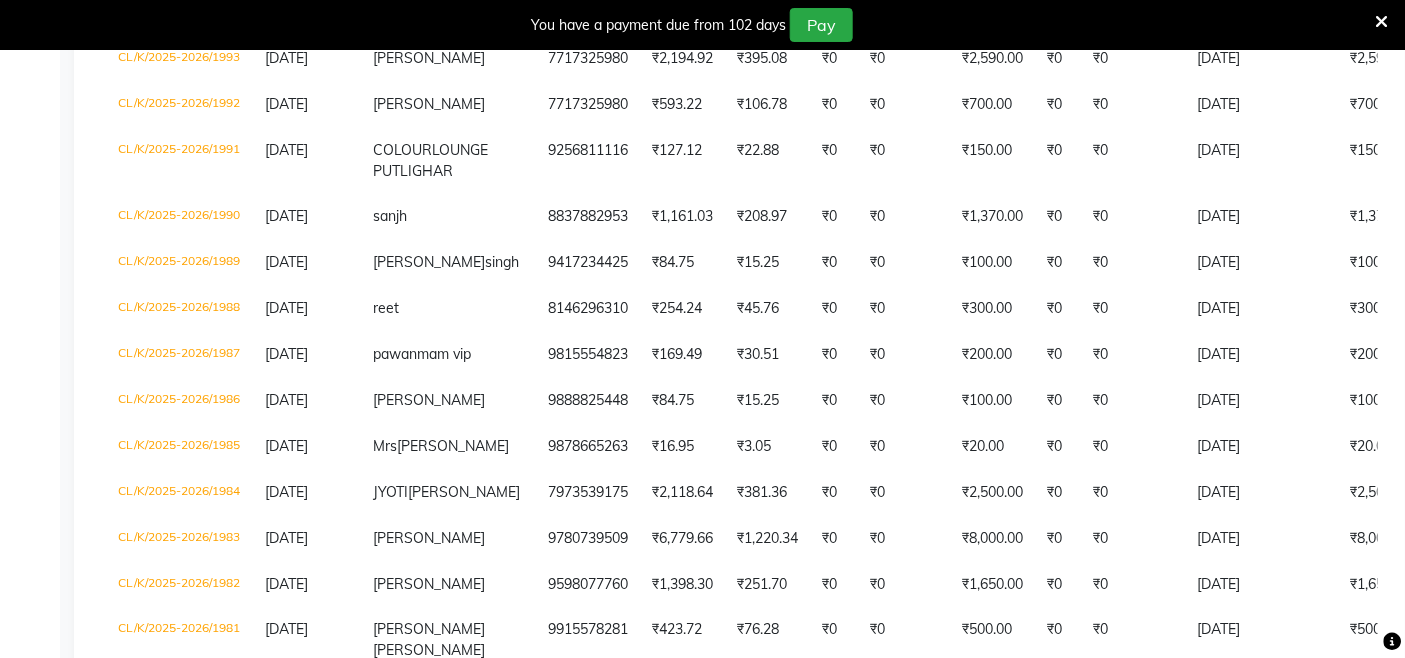 drag, startPoint x: 3, startPoint y: 263, endPoint x: 24, endPoint y: 261, distance: 21.095022 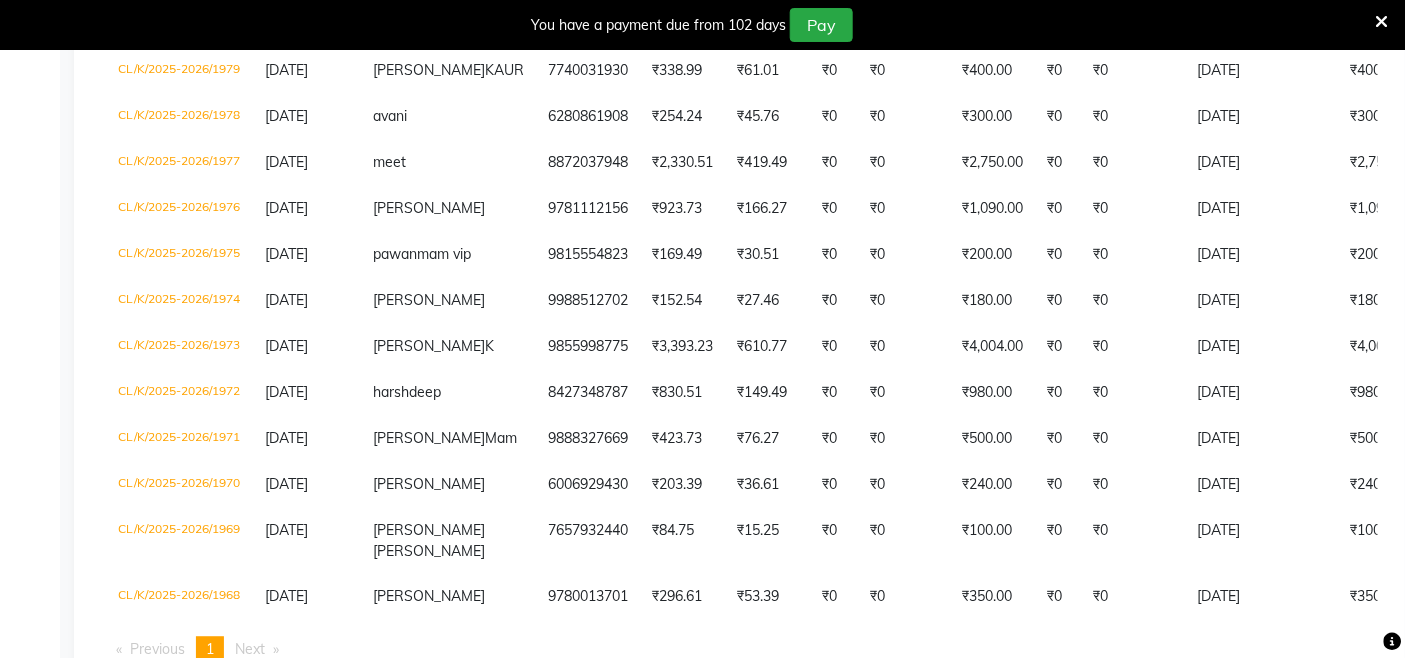 scroll, scrollTop: 1325, scrollLeft: 0, axis: vertical 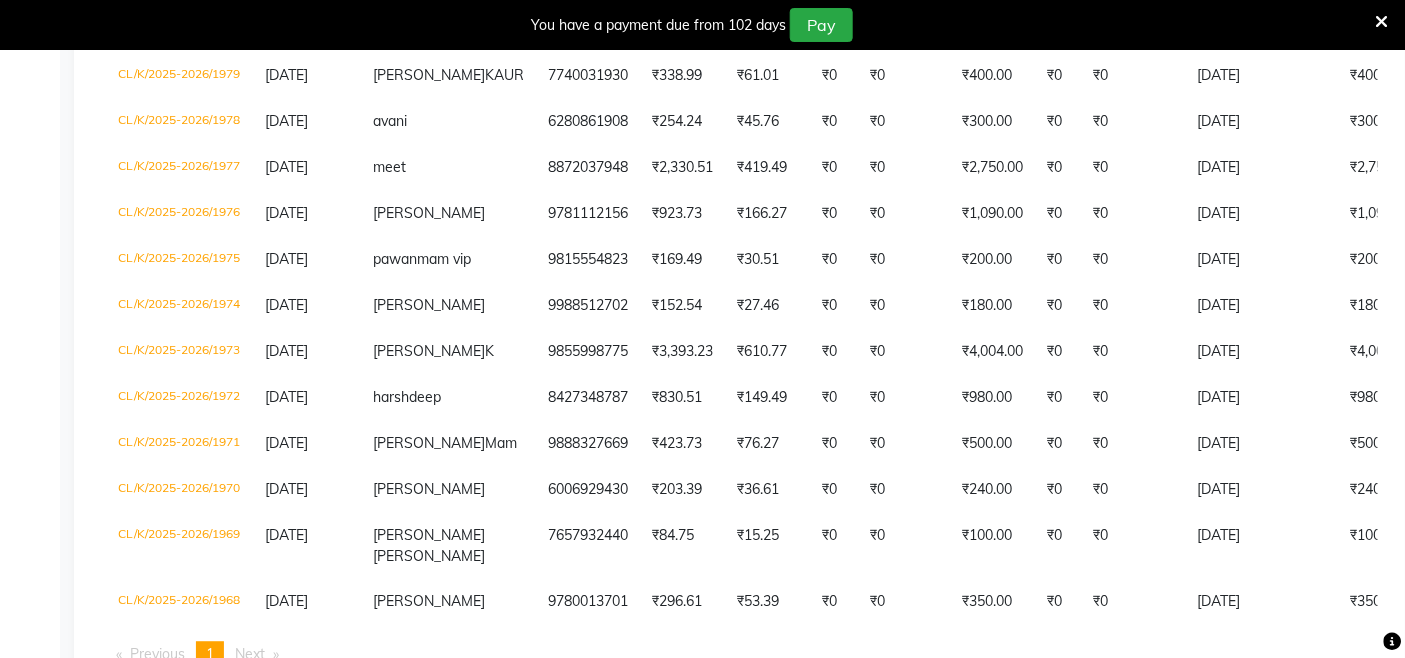 select on "service" 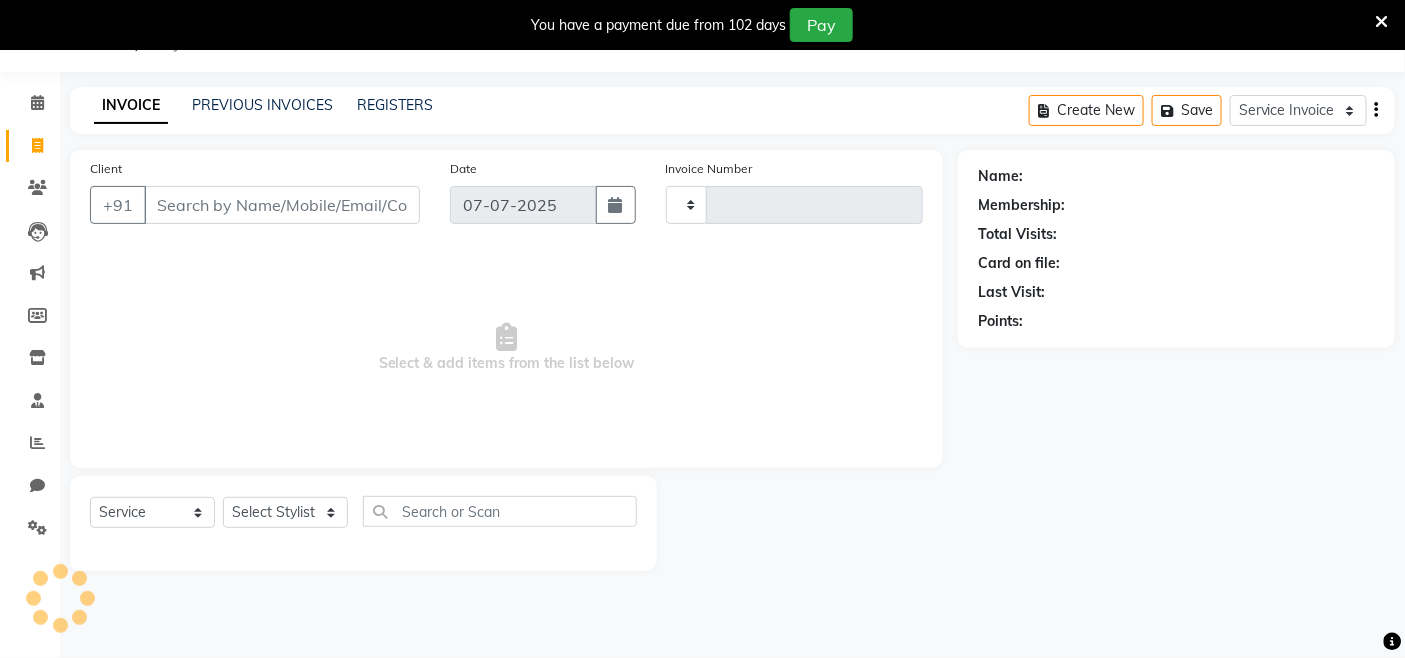 scroll, scrollTop: 50, scrollLeft: 0, axis: vertical 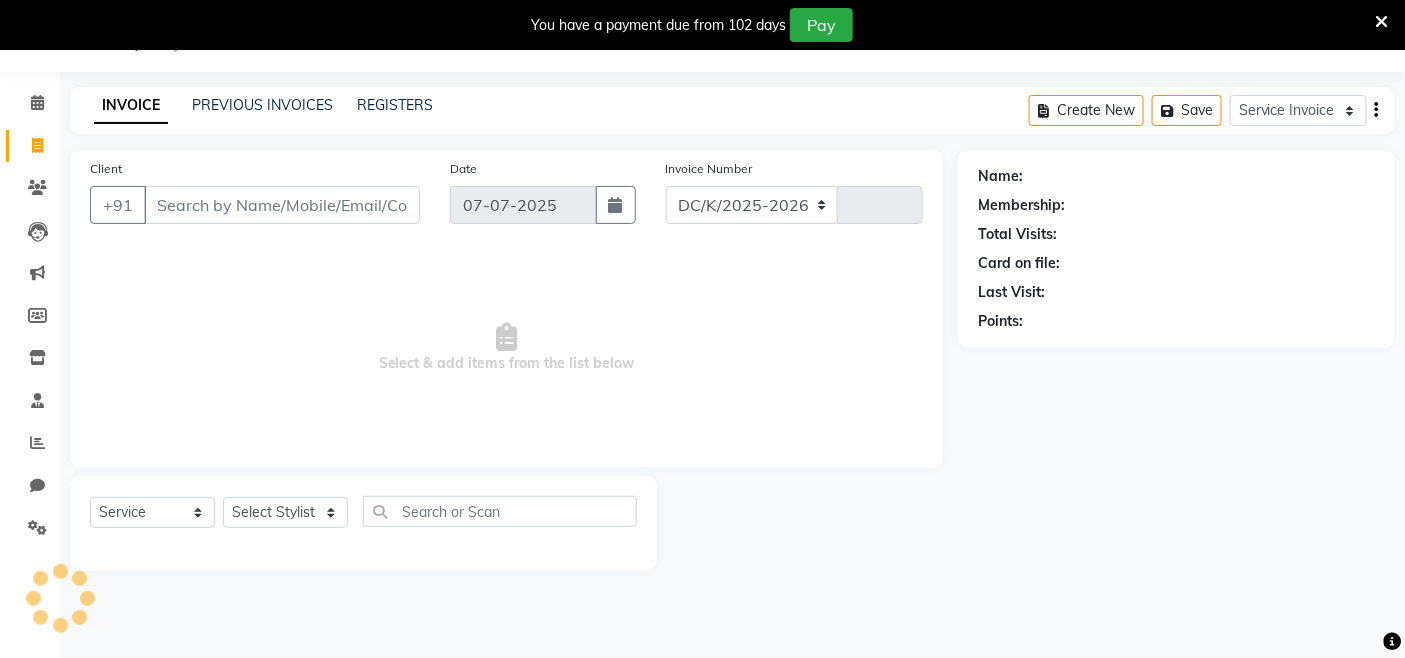 select on "8015" 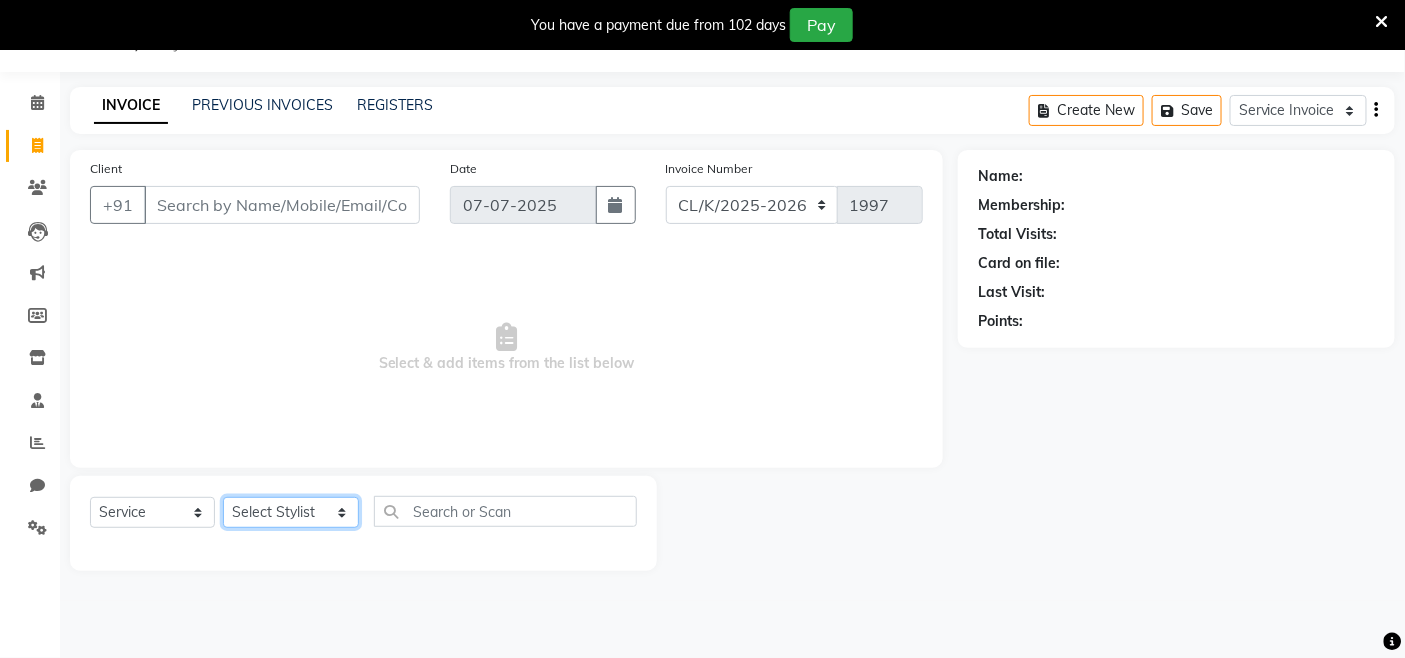 click on "Select Stylist Admin Admin [PERSON_NAME] [PERSON_NAME] Colour Lounge, [GEOGRAPHIC_DATA] Colour Lounge, [GEOGRAPHIC_DATA][PERSON_NAME]  [PERSON_NAME] guard [PERSON_NAME] [PERSON_NAME] [PERSON_NAME] NITI [PERSON_NAME] KHATNAVLIA priya  priyanka  Rakesh [PERSON_NAME] [PERSON_NAME]" 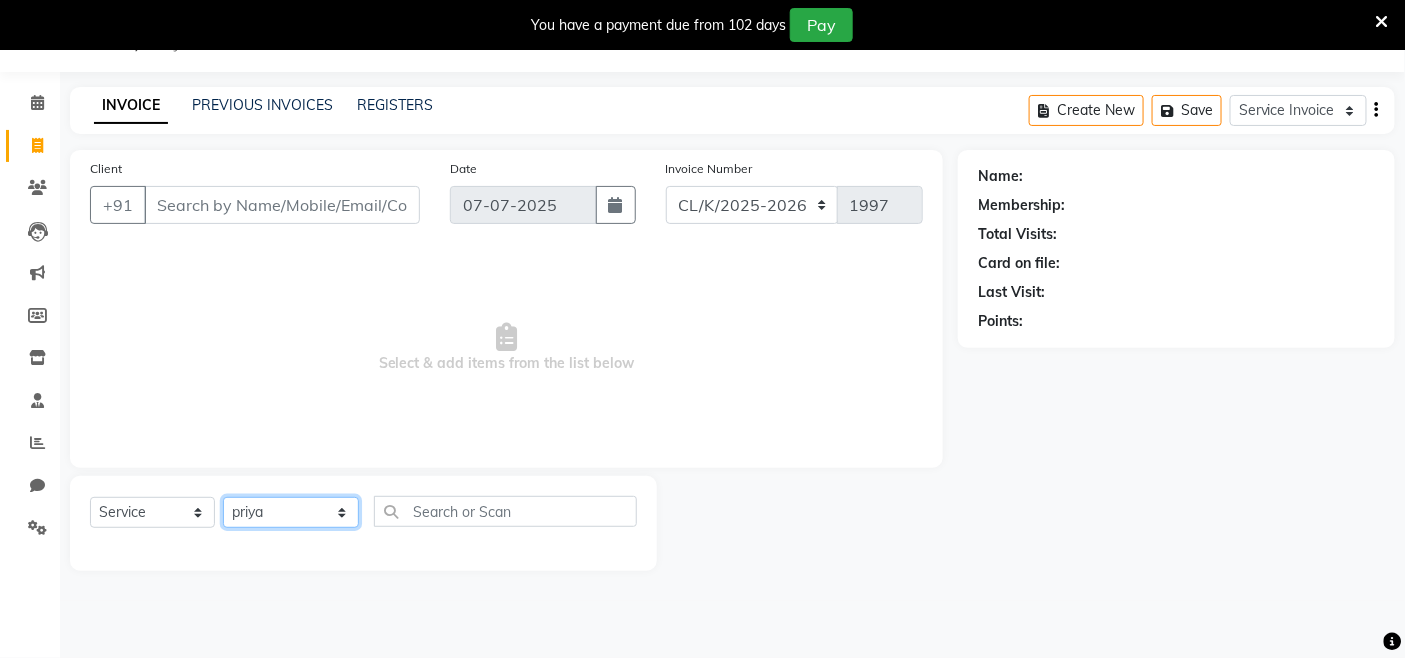 click on "Select Stylist Admin Admin [PERSON_NAME] [PERSON_NAME] Colour Lounge, [GEOGRAPHIC_DATA] Colour Lounge, [GEOGRAPHIC_DATA][PERSON_NAME]  [PERSON_NAME] guard [PERSON_NAME] [PERSON_NAME] [PERSON_NAME] NITI [PERSON_NAME] KHATNAVLIA priya  priyanka  Rakesh [PERSON_NAME] [PERSON_NAME]" 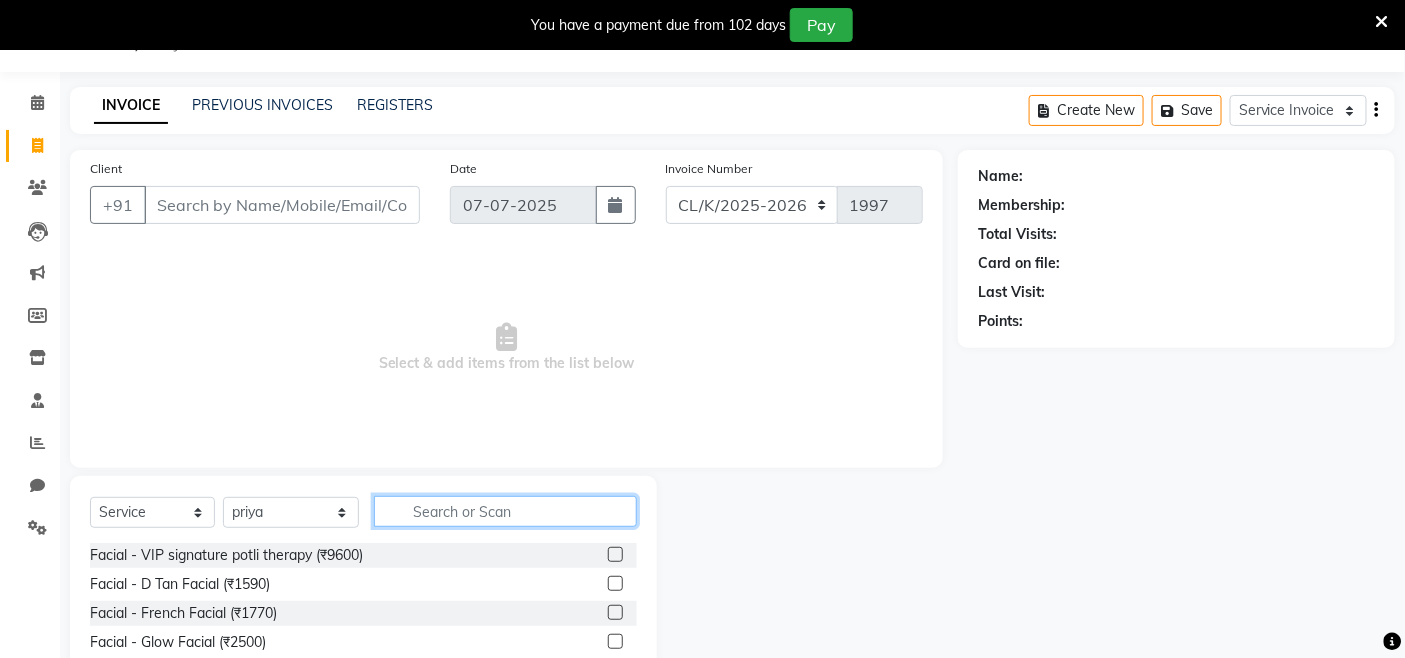 click 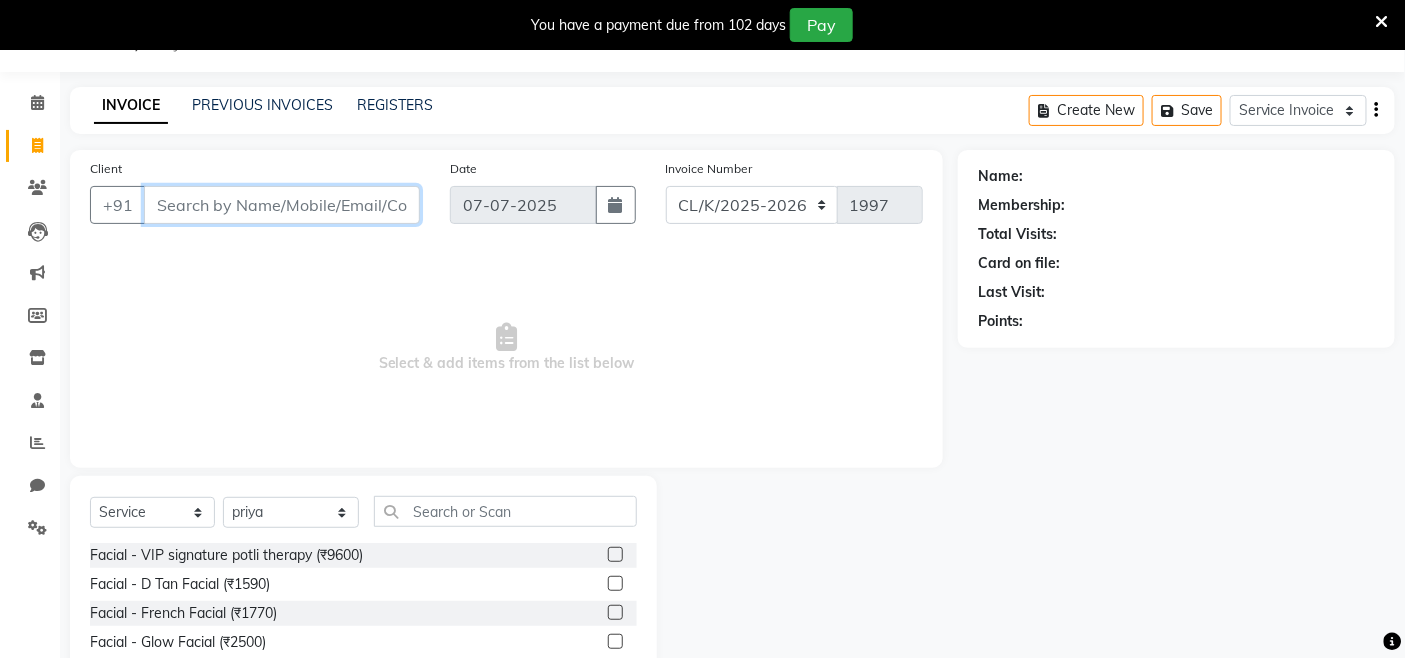 click on "Client" at bounding box center (282, 205) 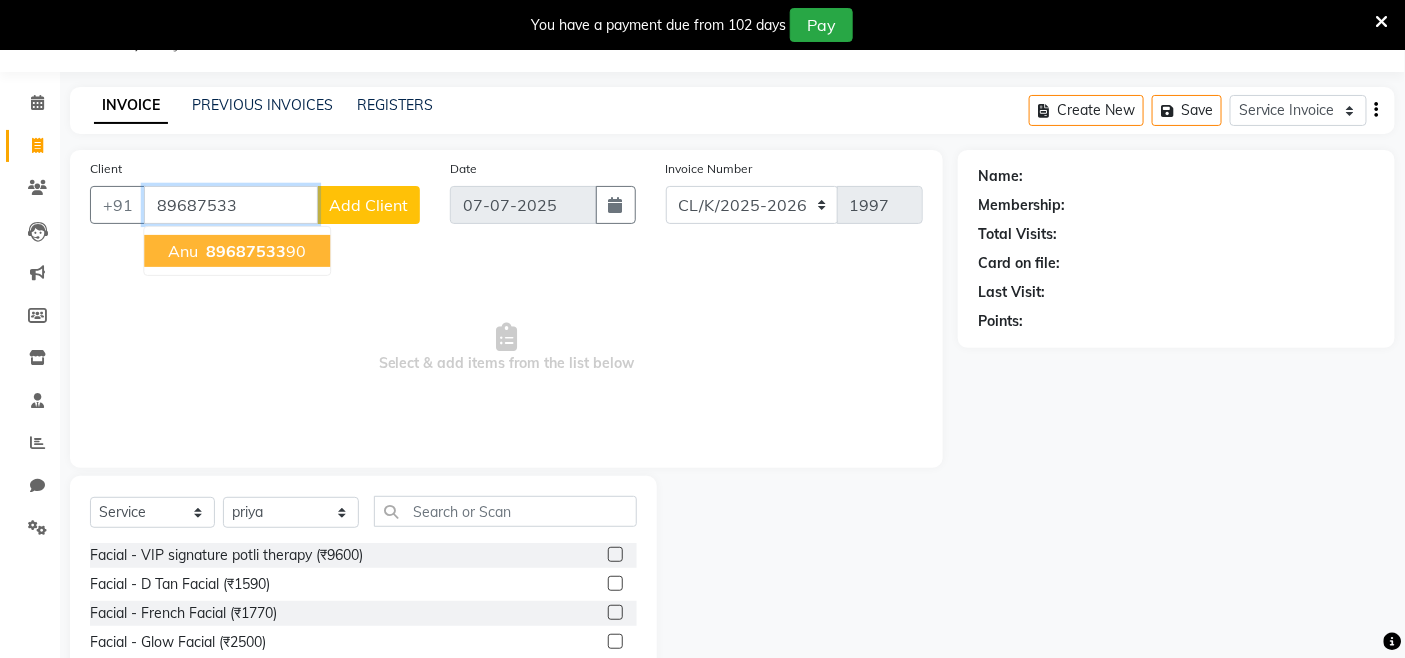 click on "89687533" at bounding box center (246, 251) 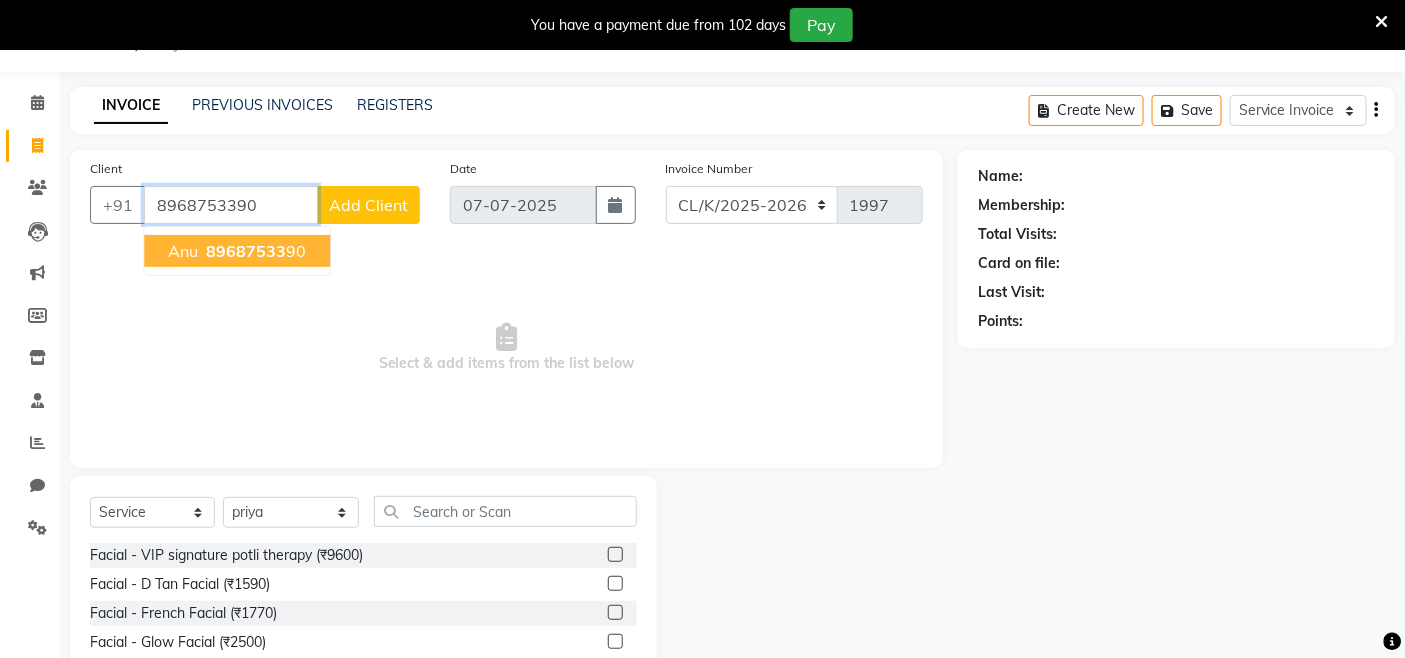 type on "8968753390" 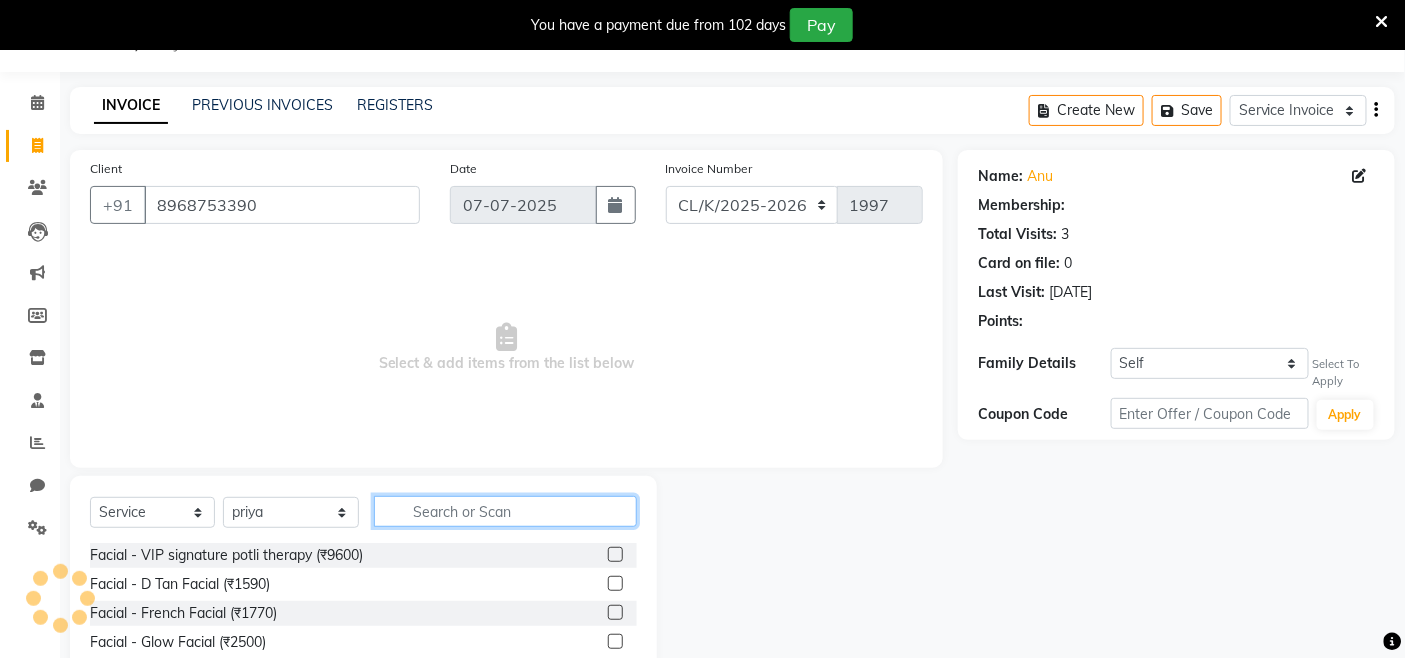 click 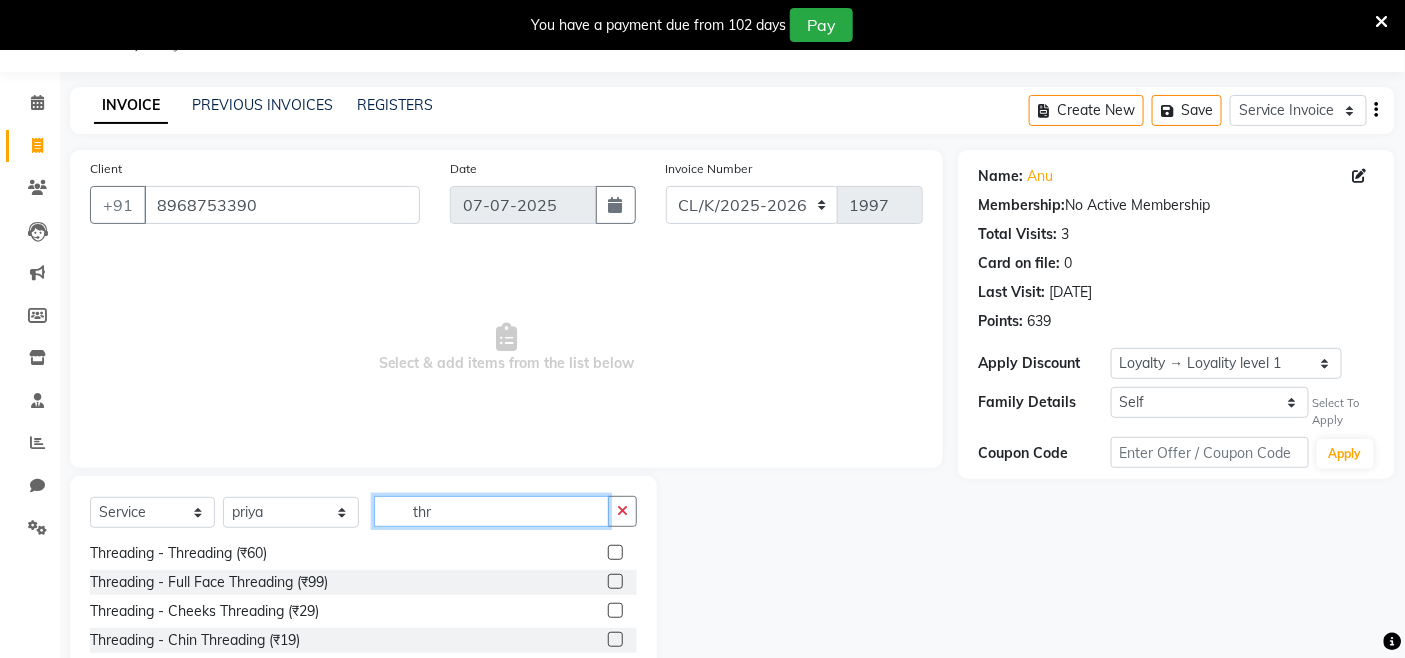 scroll, scrollTop: 0, scrollLeft: 0, axis: both 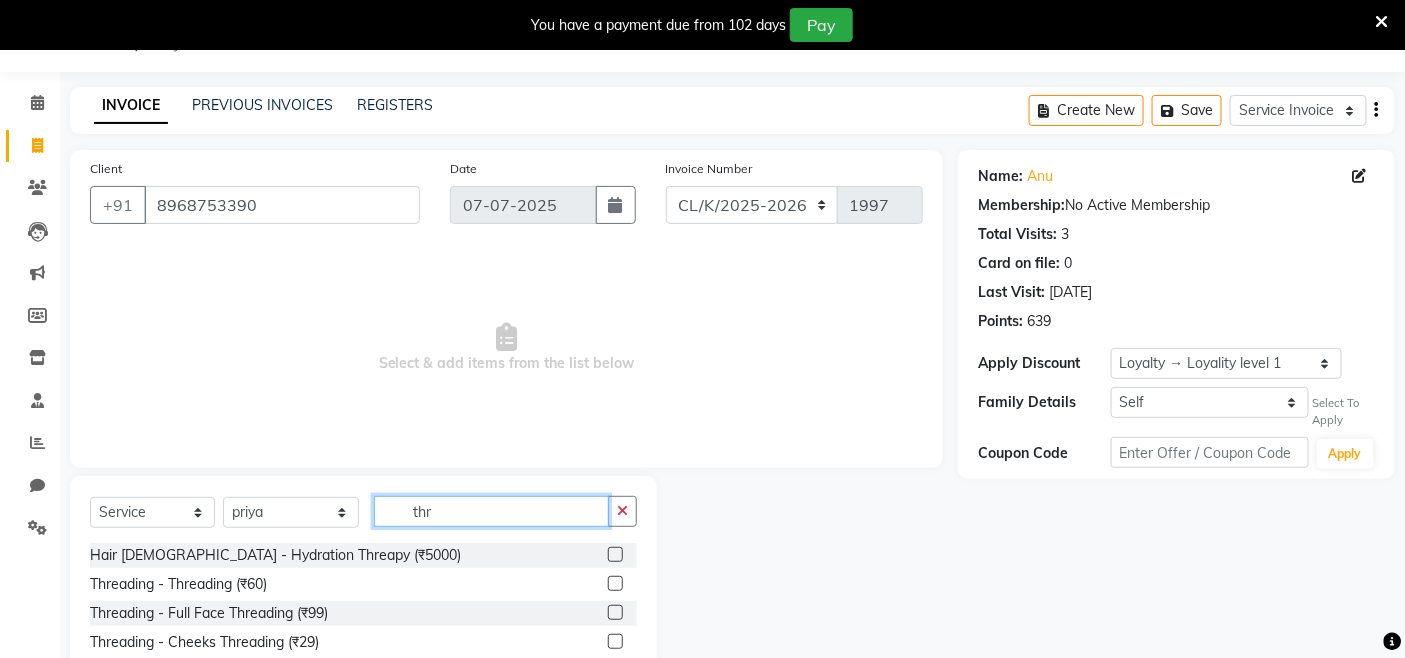 type on "thr" 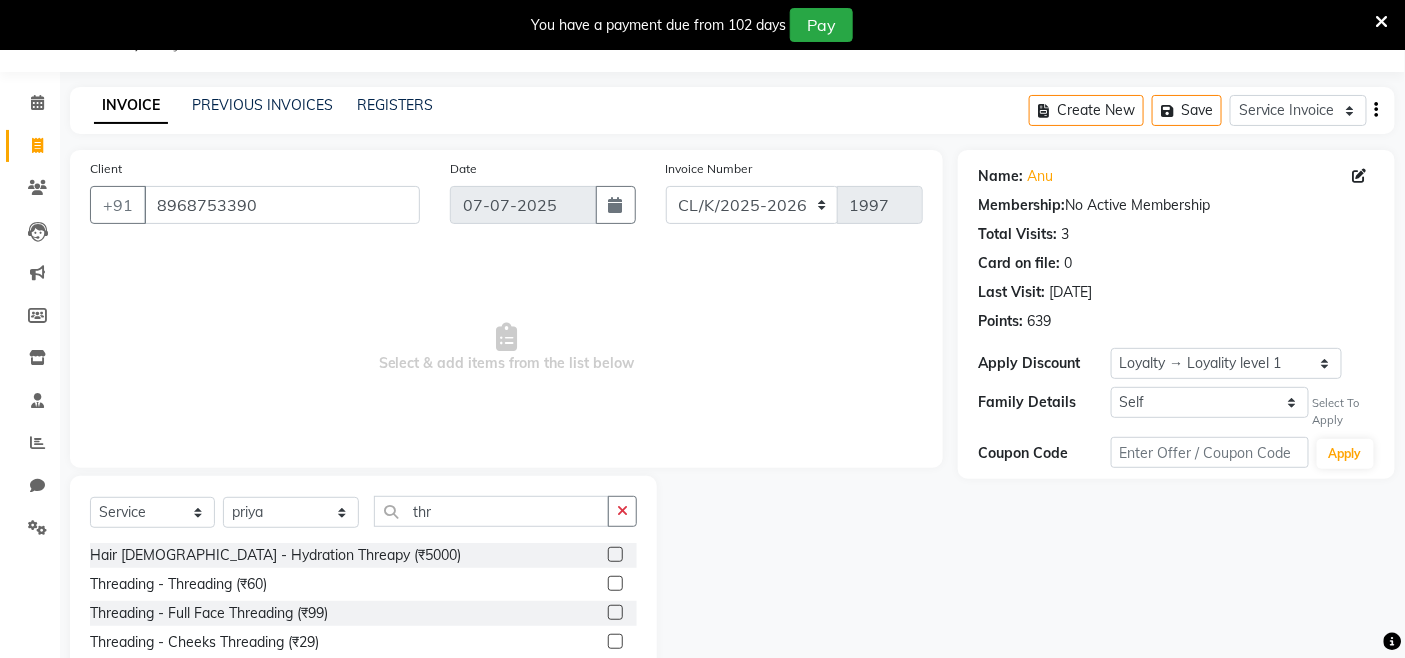 click 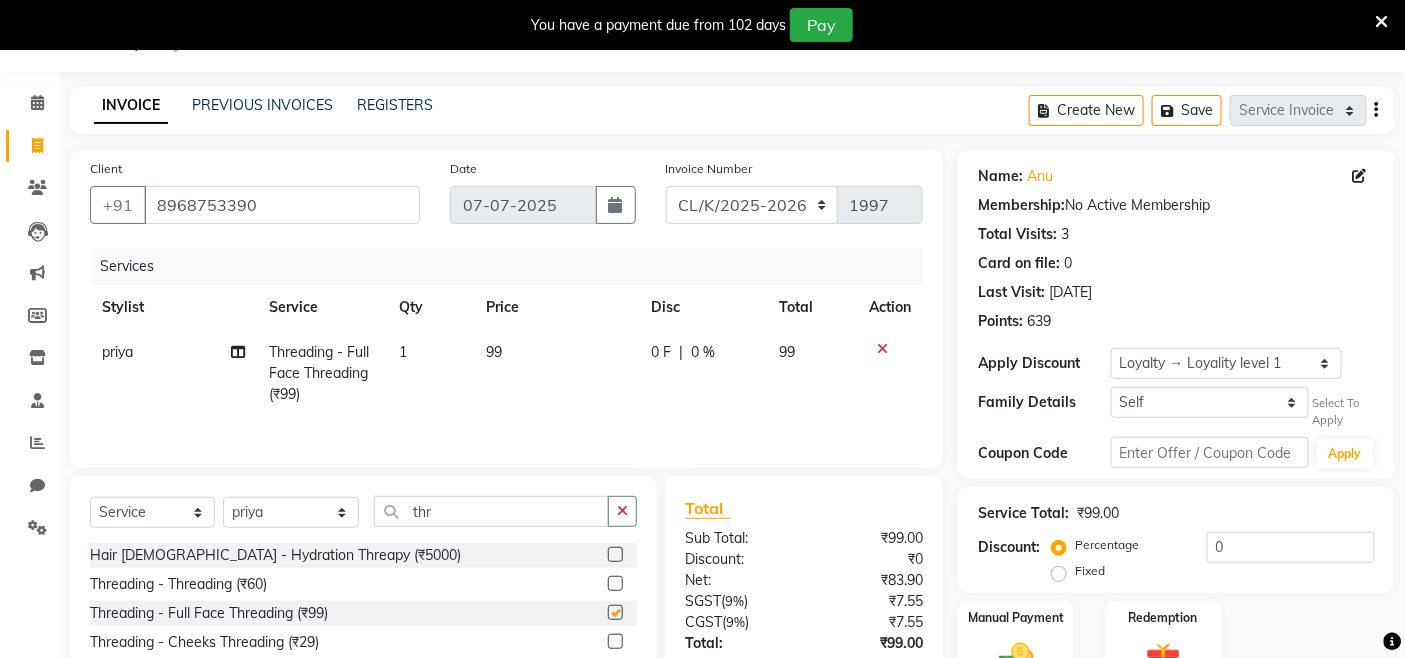 checkbox on "false" 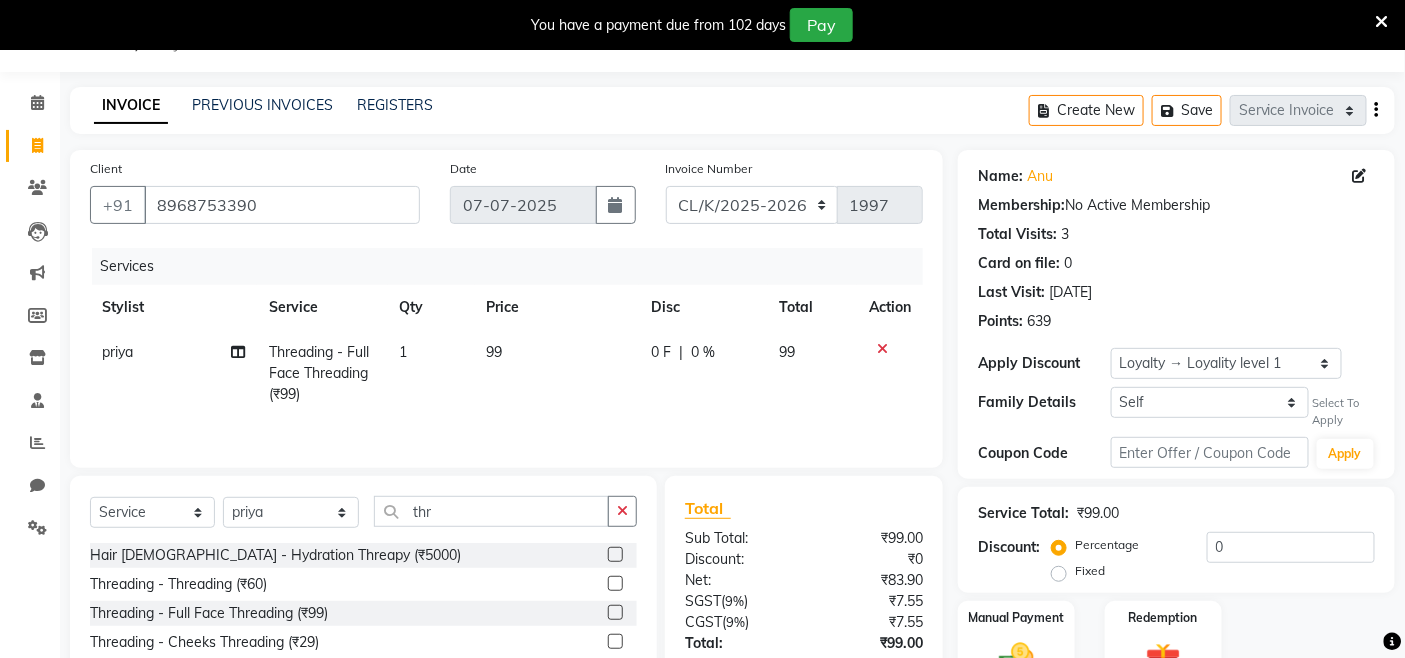 click on "99" 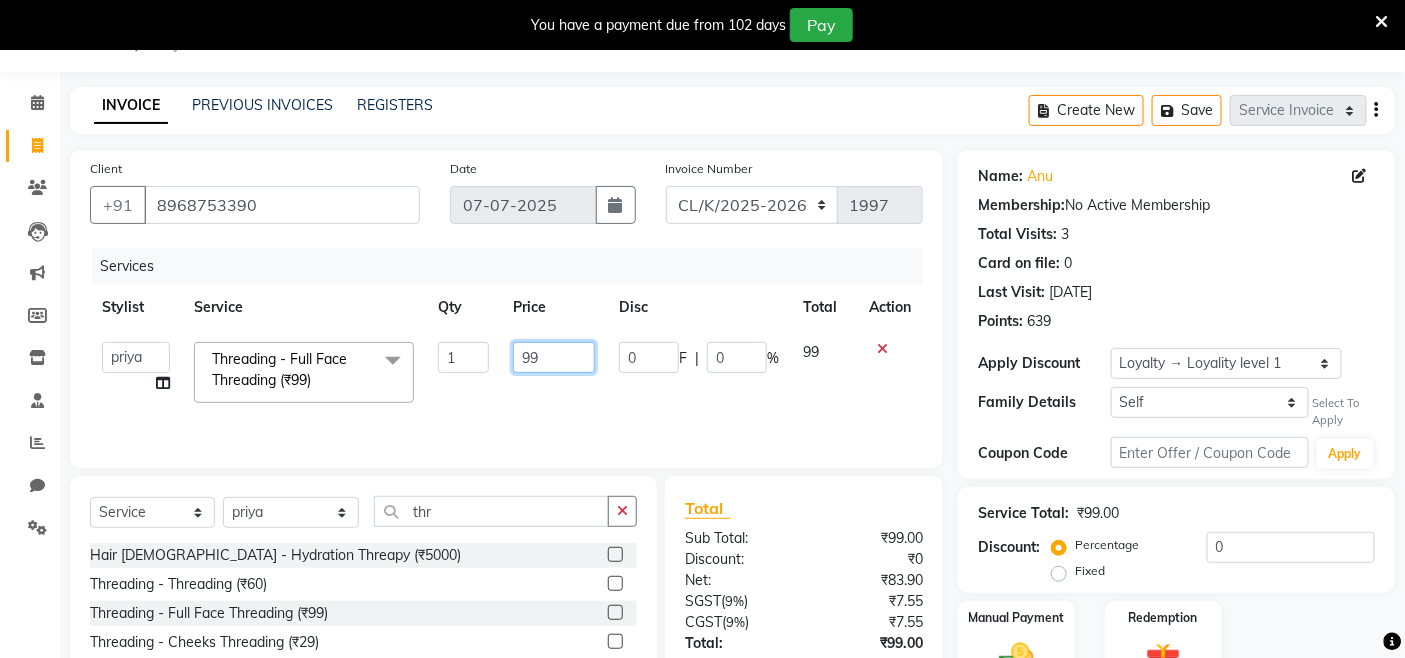 click on "99" 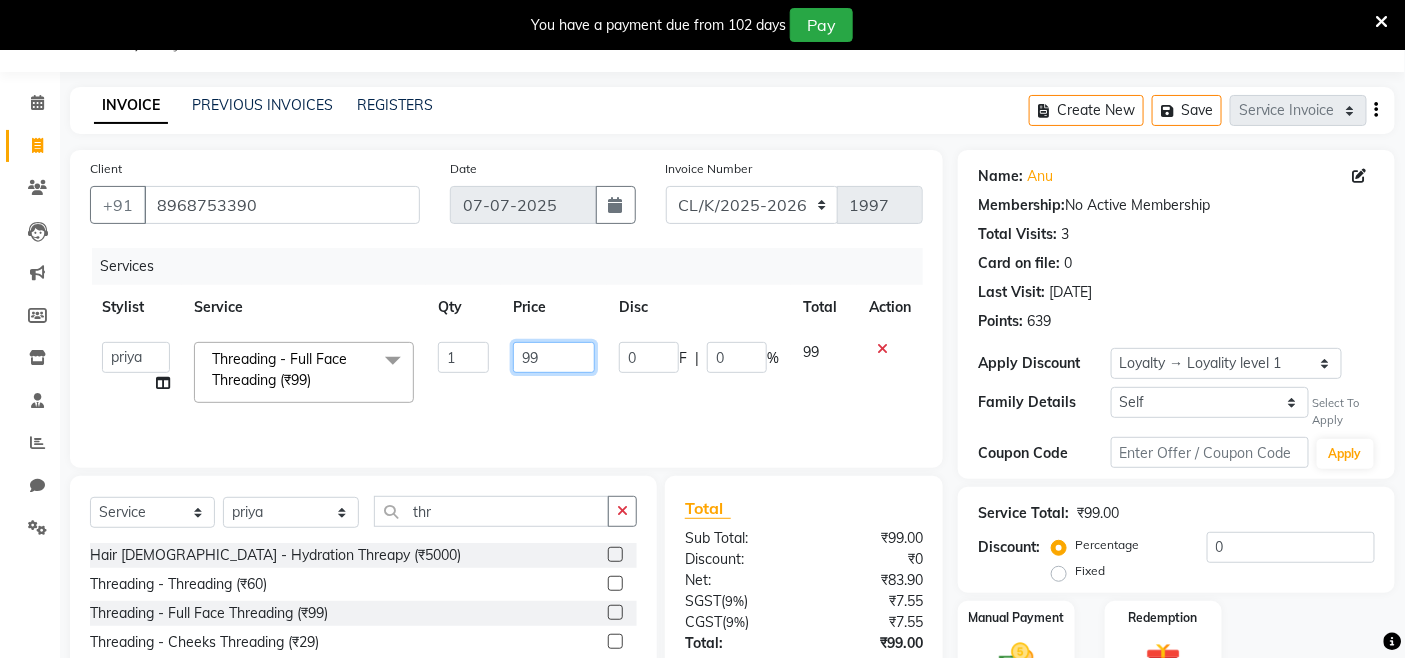 type on "9" 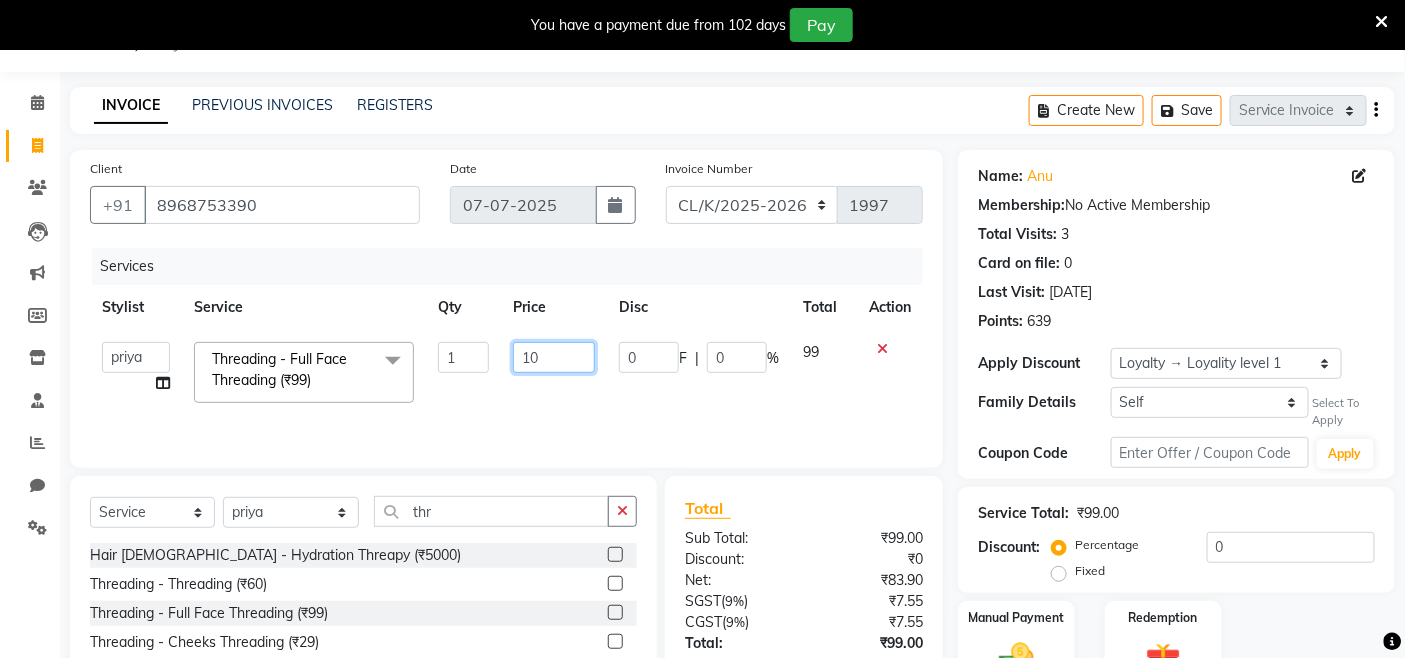 type on "100" 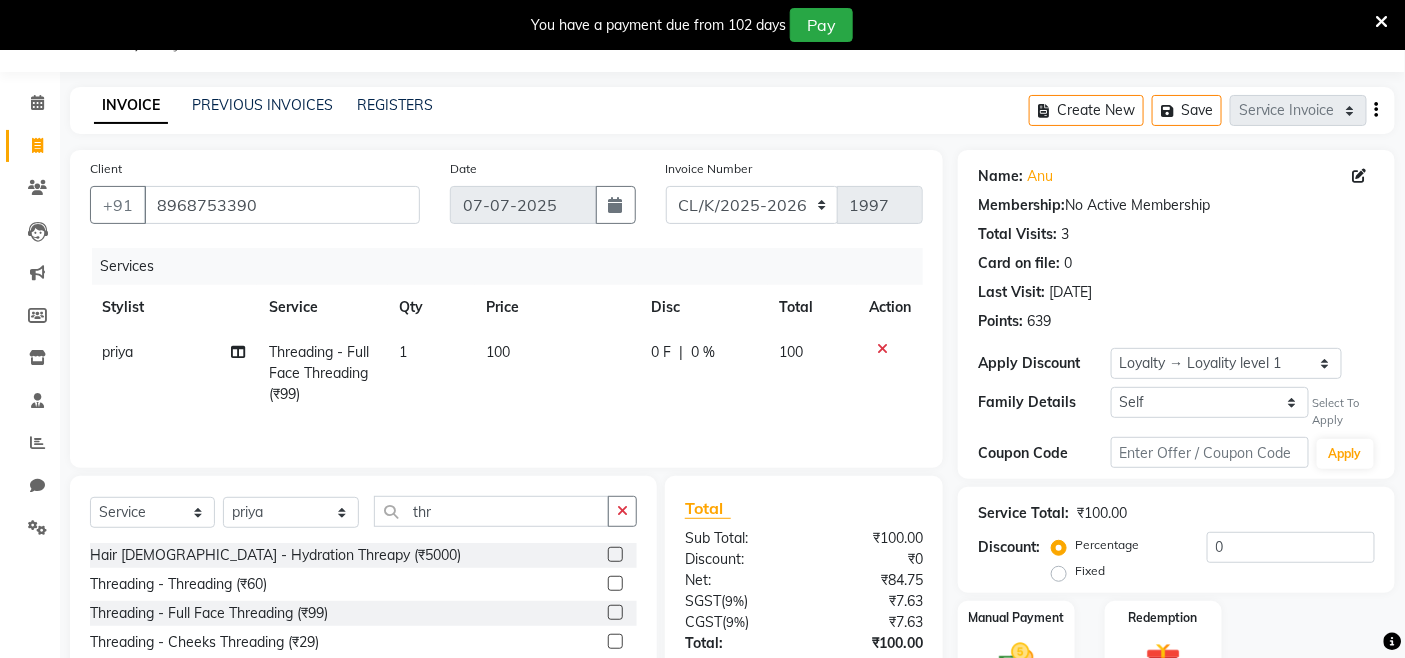 click on "100" 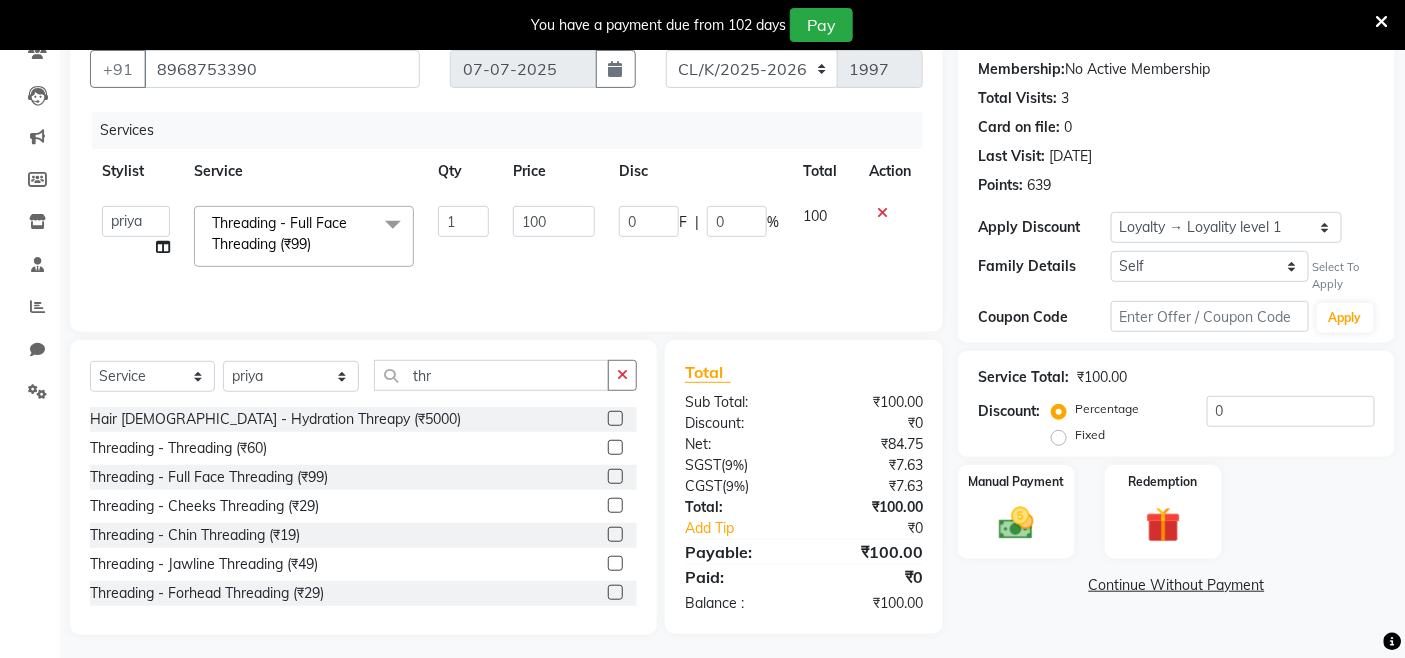 scroll, scrollTop: 192, scrollLeft: 0, axis: vertical 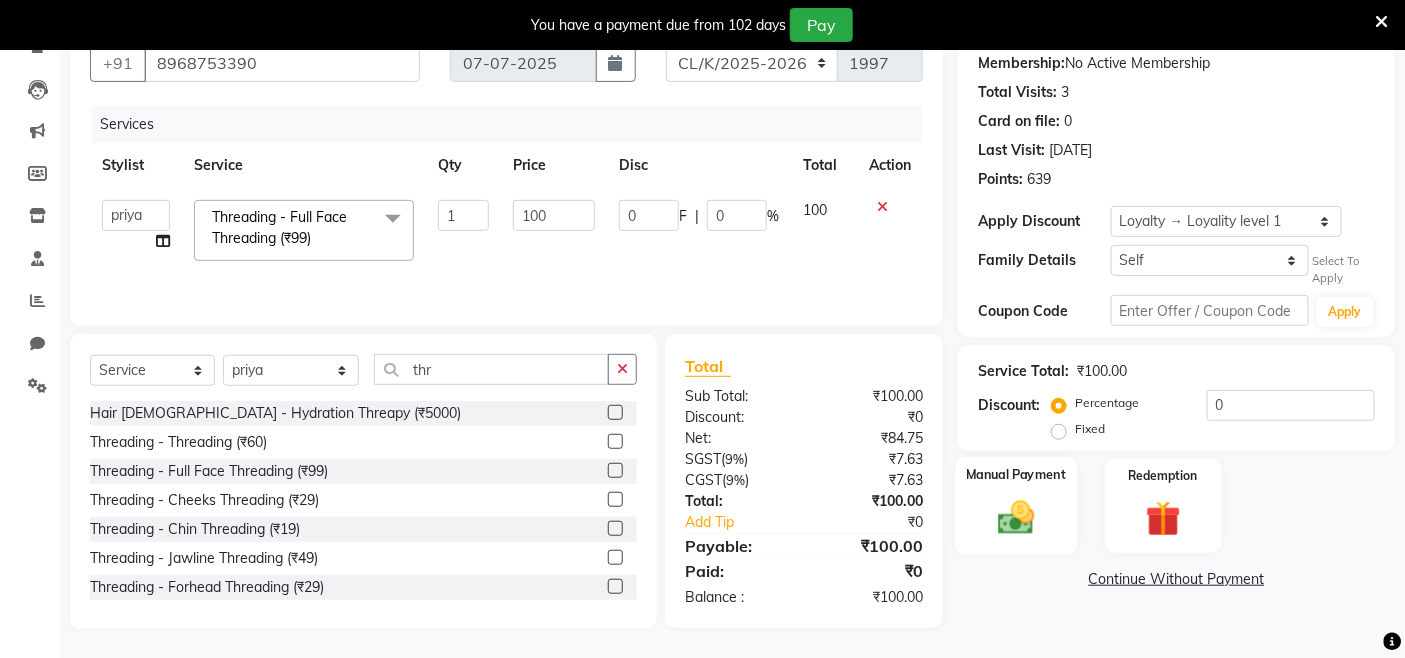 click on "Manual Payment" 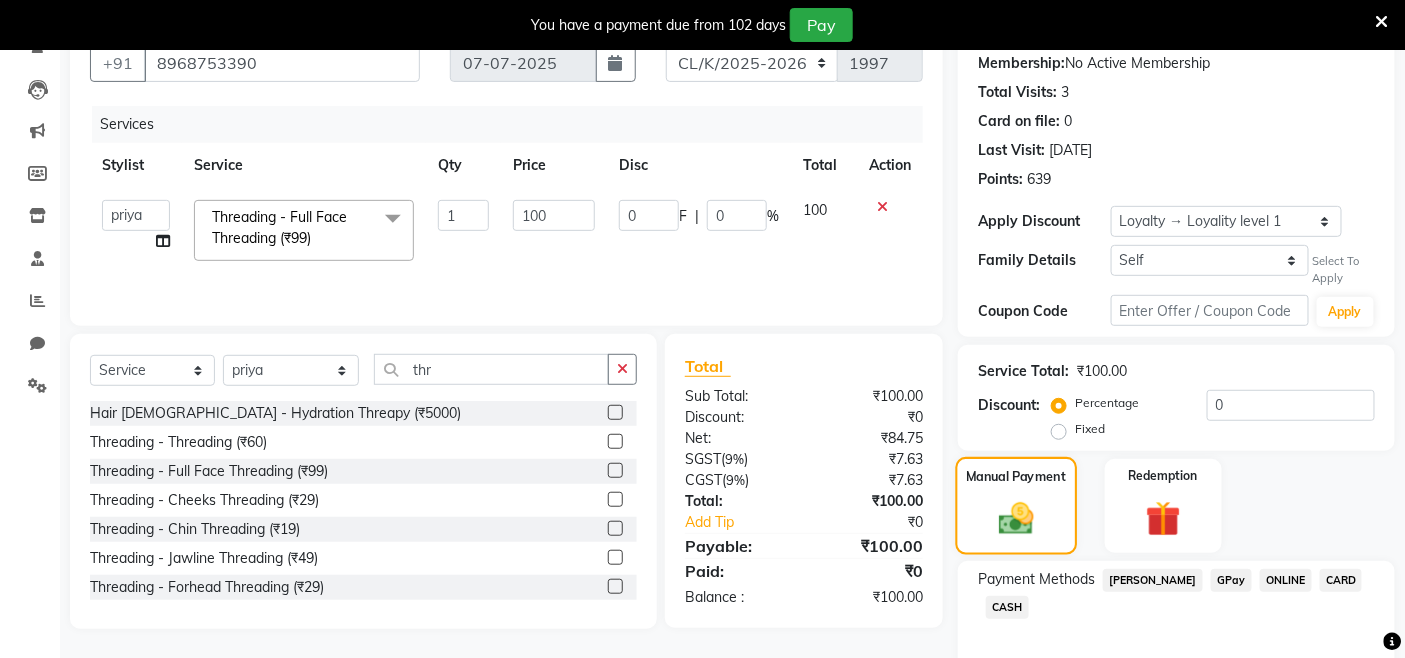 scroll, scrollTop: 285, scrollLeft: 0, axis: vertical 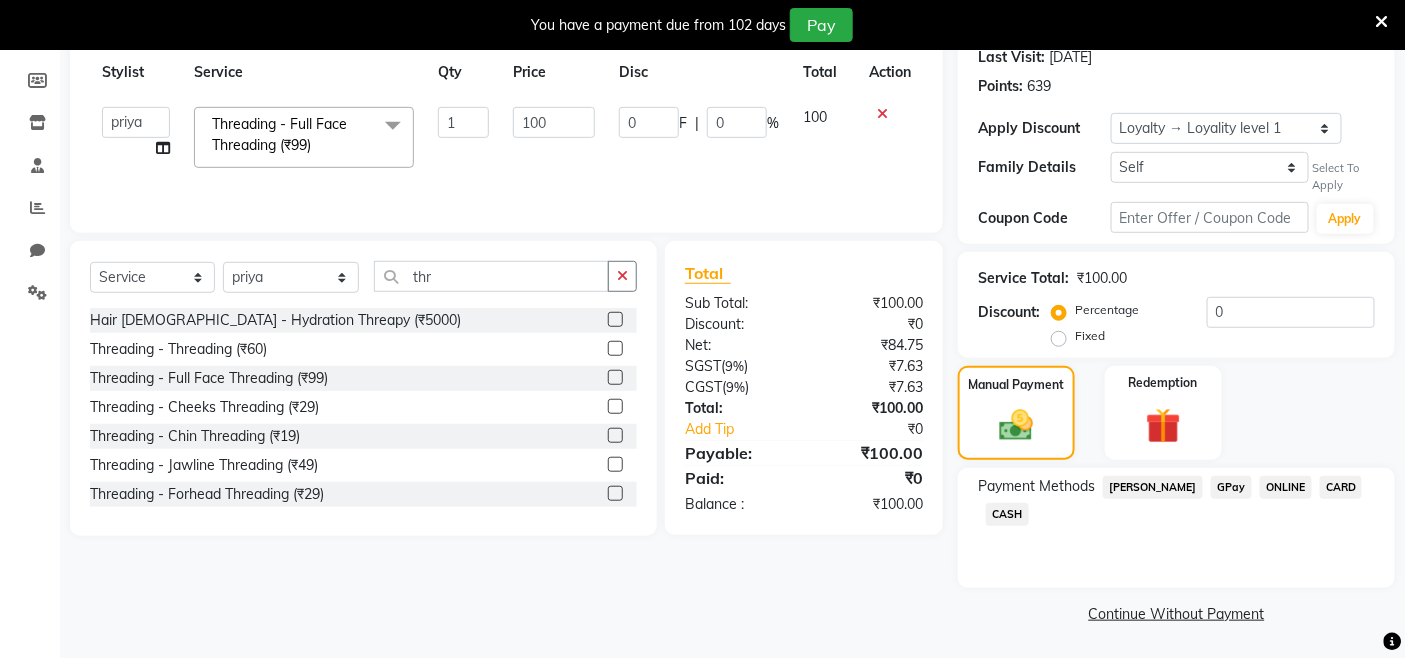click on "CASH" 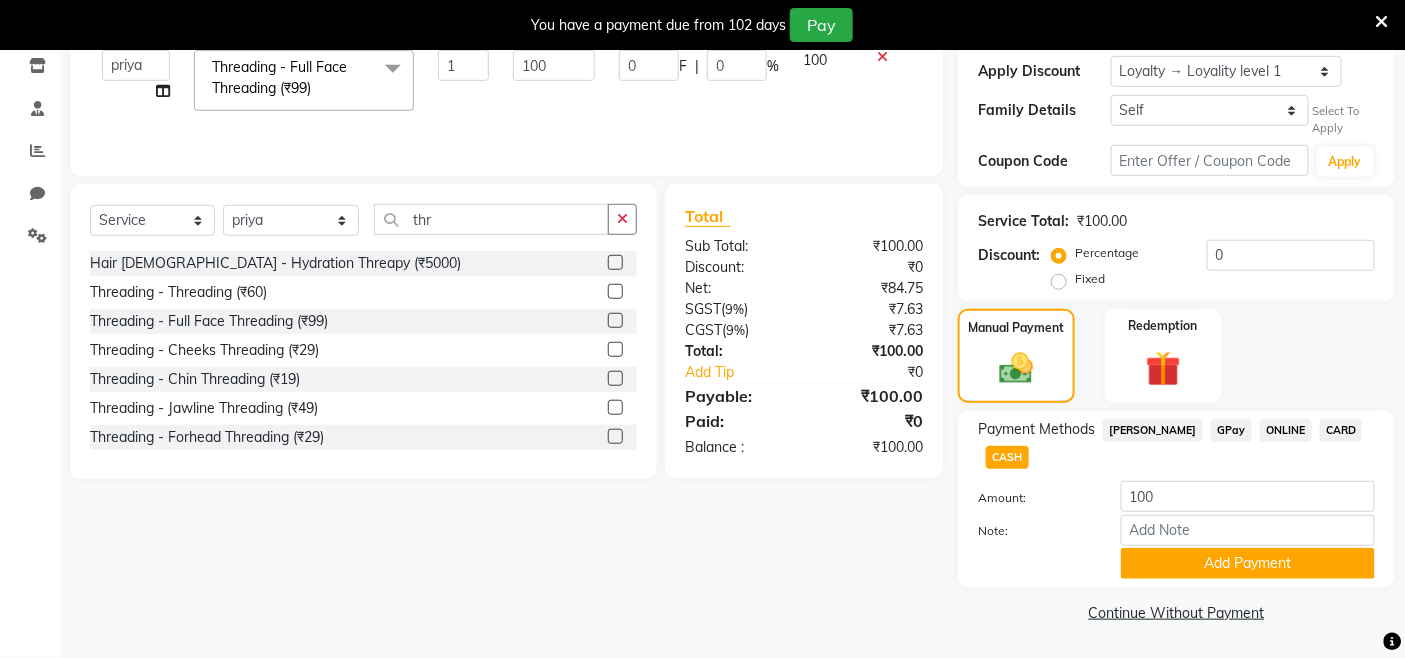 scroll, scrollTop: 343, scrollLeft: 0, axis: vertical 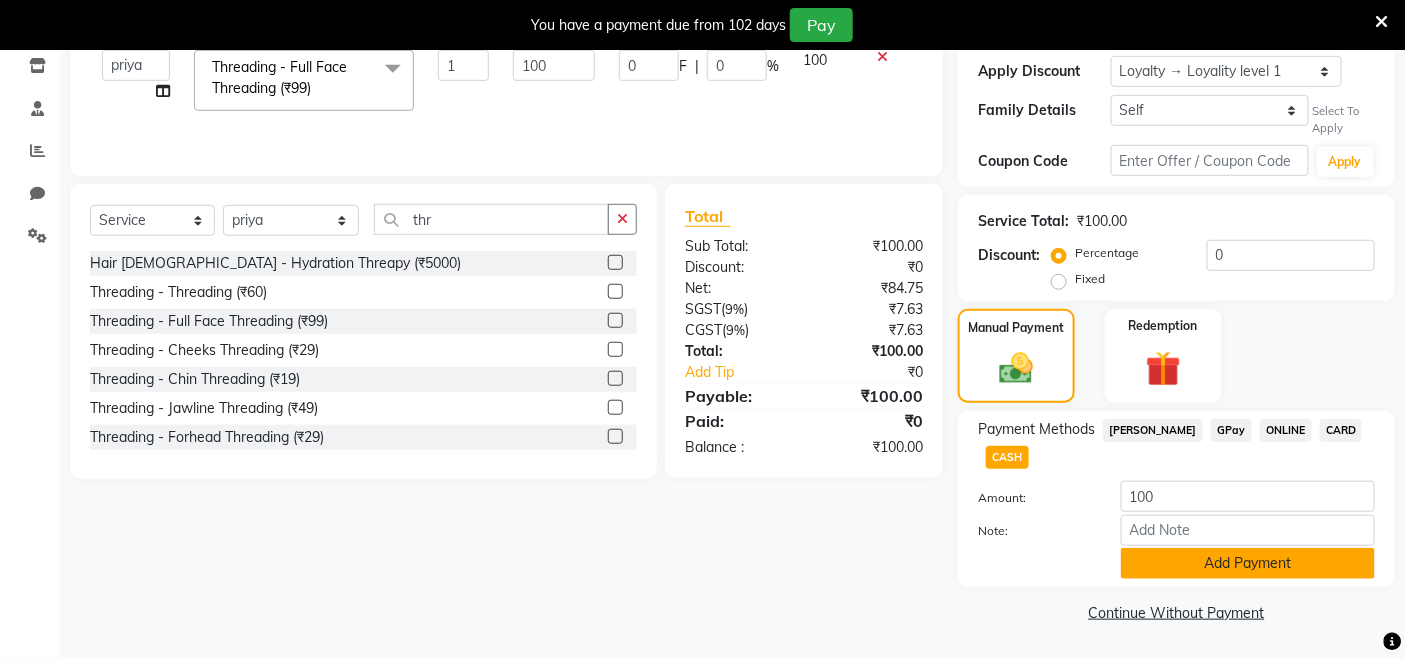 click on "Add Payment" 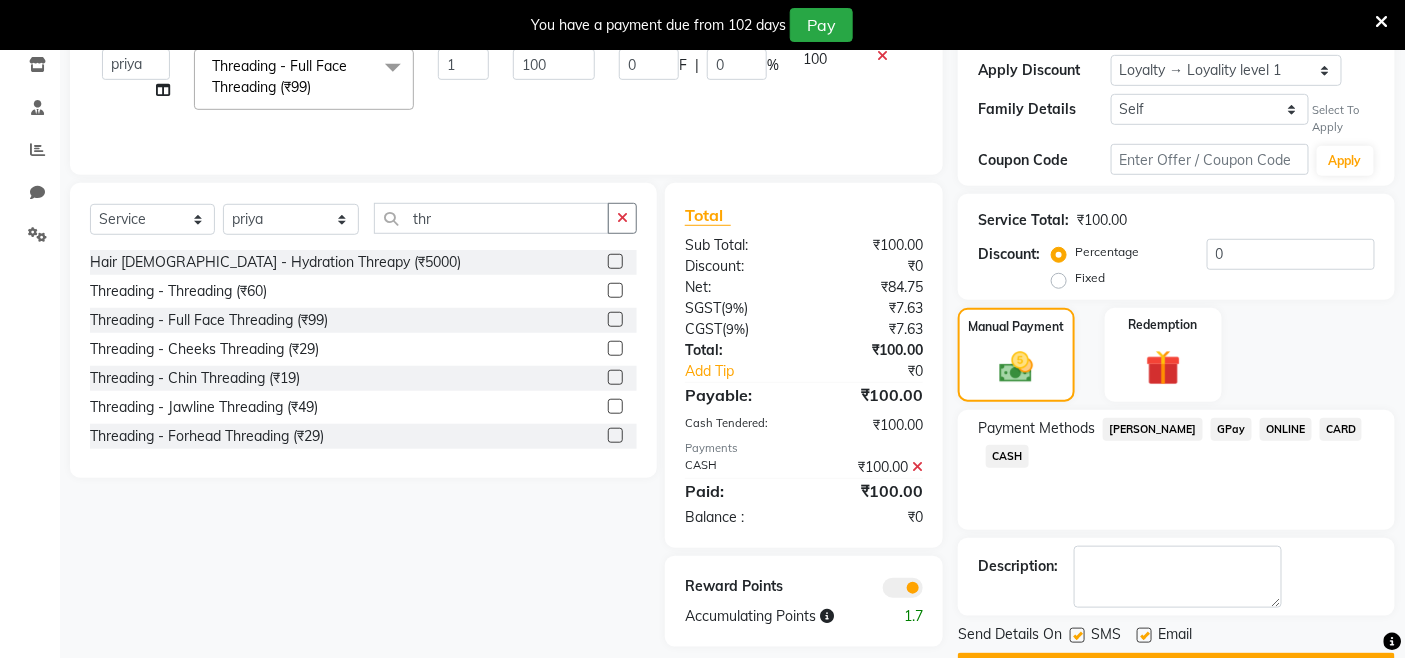 scroll, scrollTop: 398, scrollLeft: 0, axis: vertical 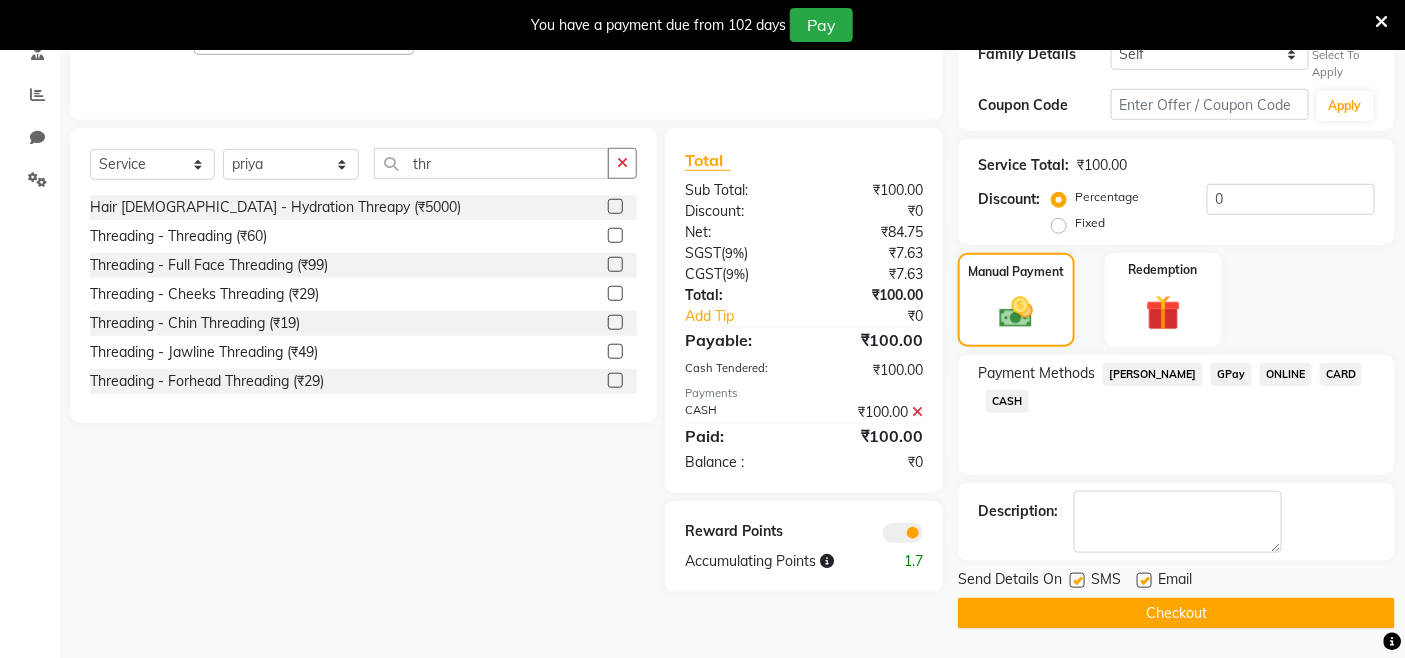 click on "Checkout" 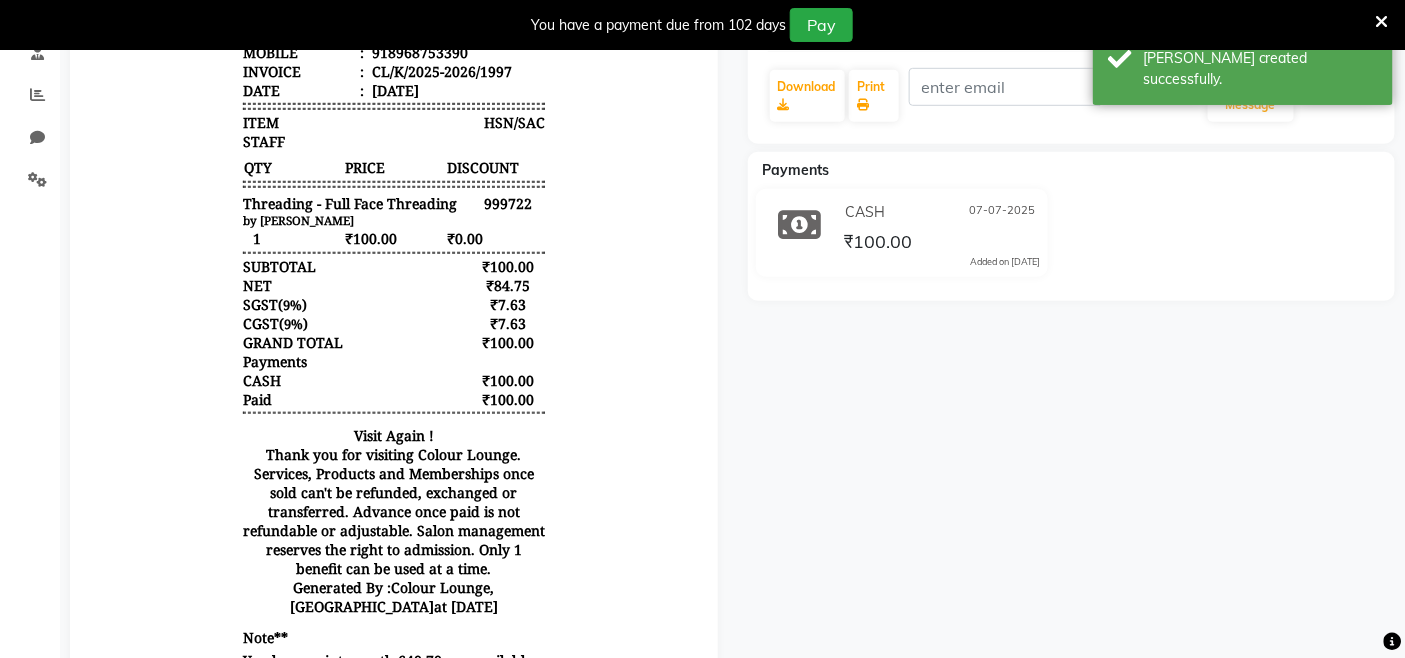 scroll, scrollTop: 0, scrollLeft: 0, axis: both 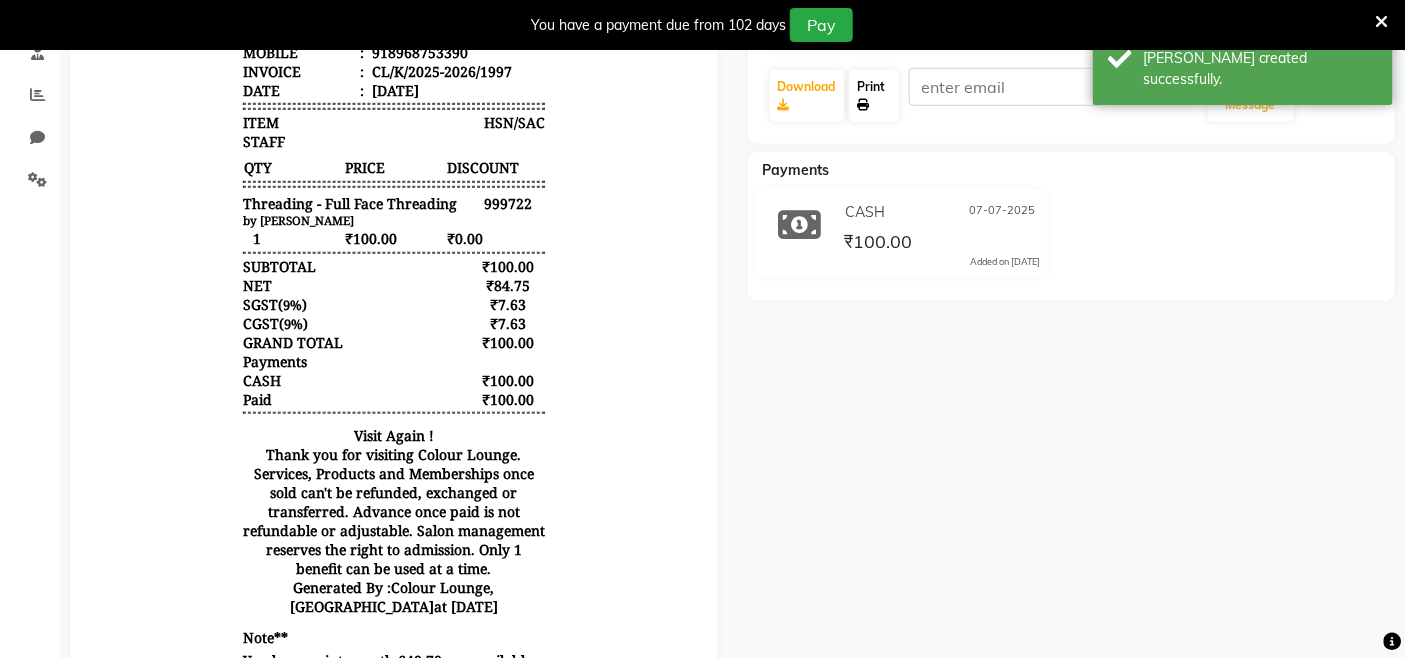 click on "Print" 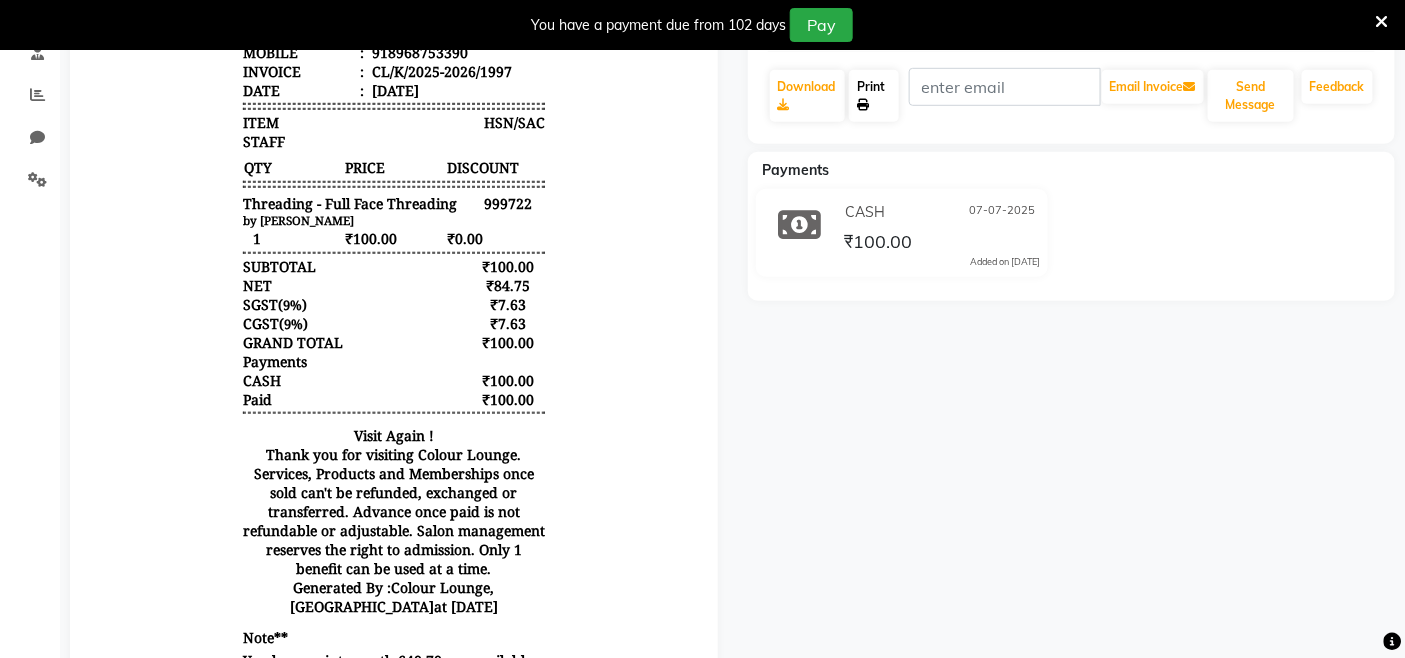 click on "Print" 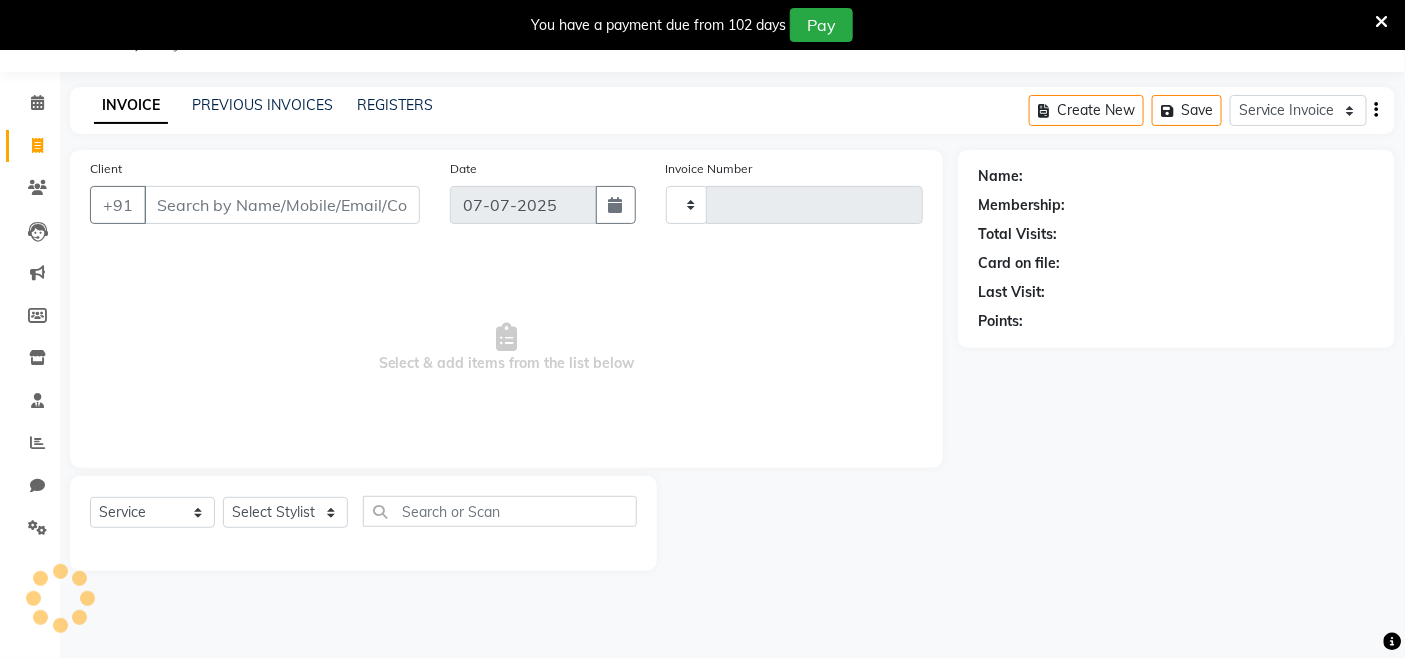 type on "1998" 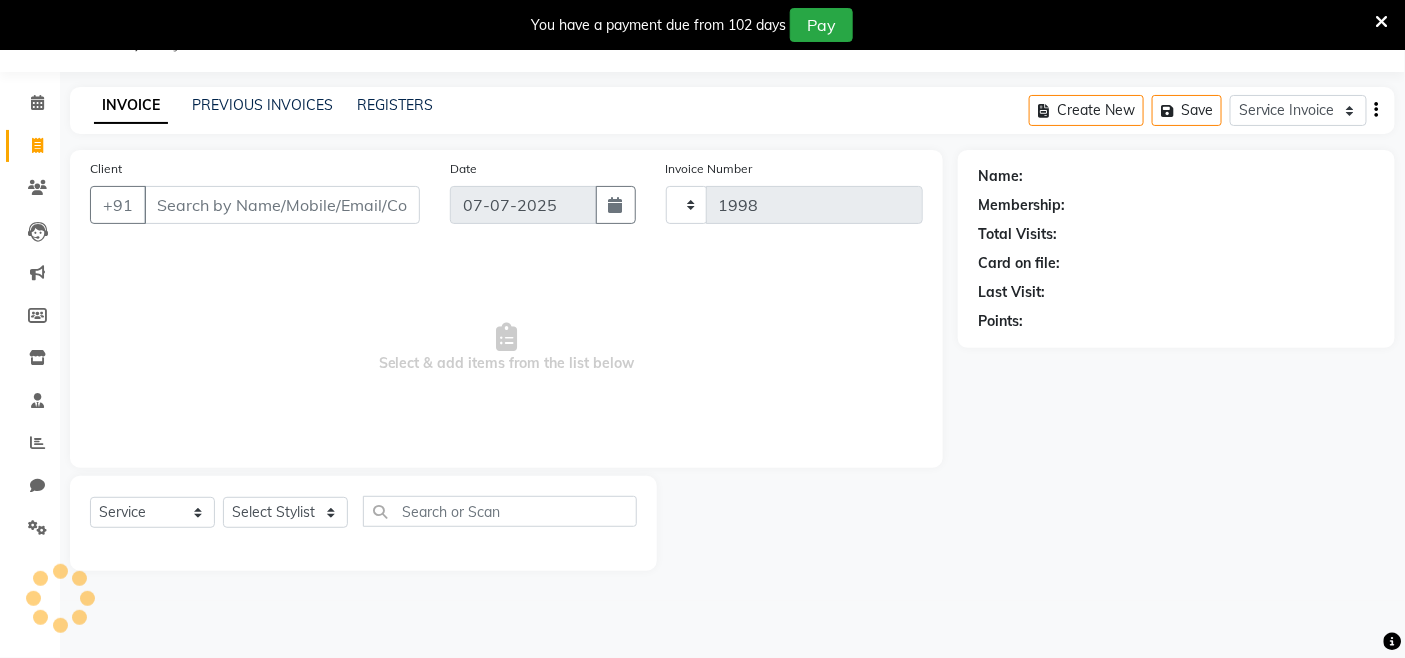 scroll, scrollTop: 50, scrollLeft: 0, axis: vertical 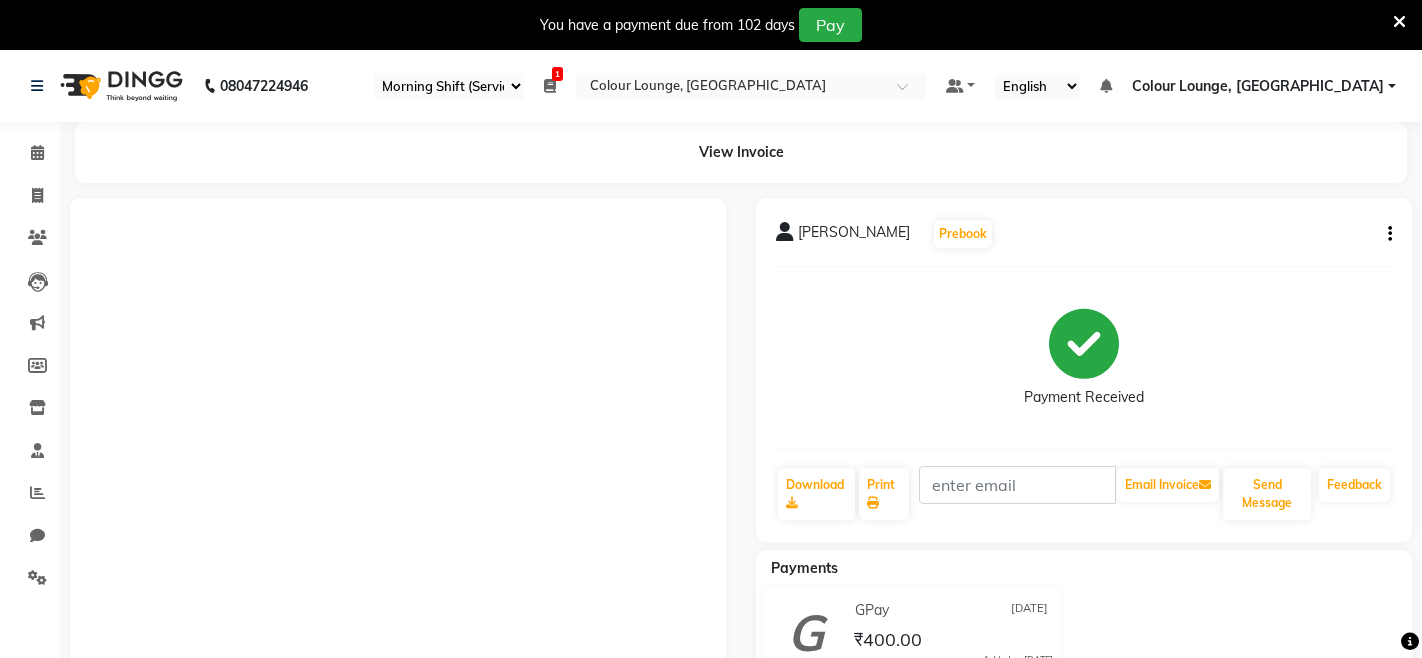 select on "75" 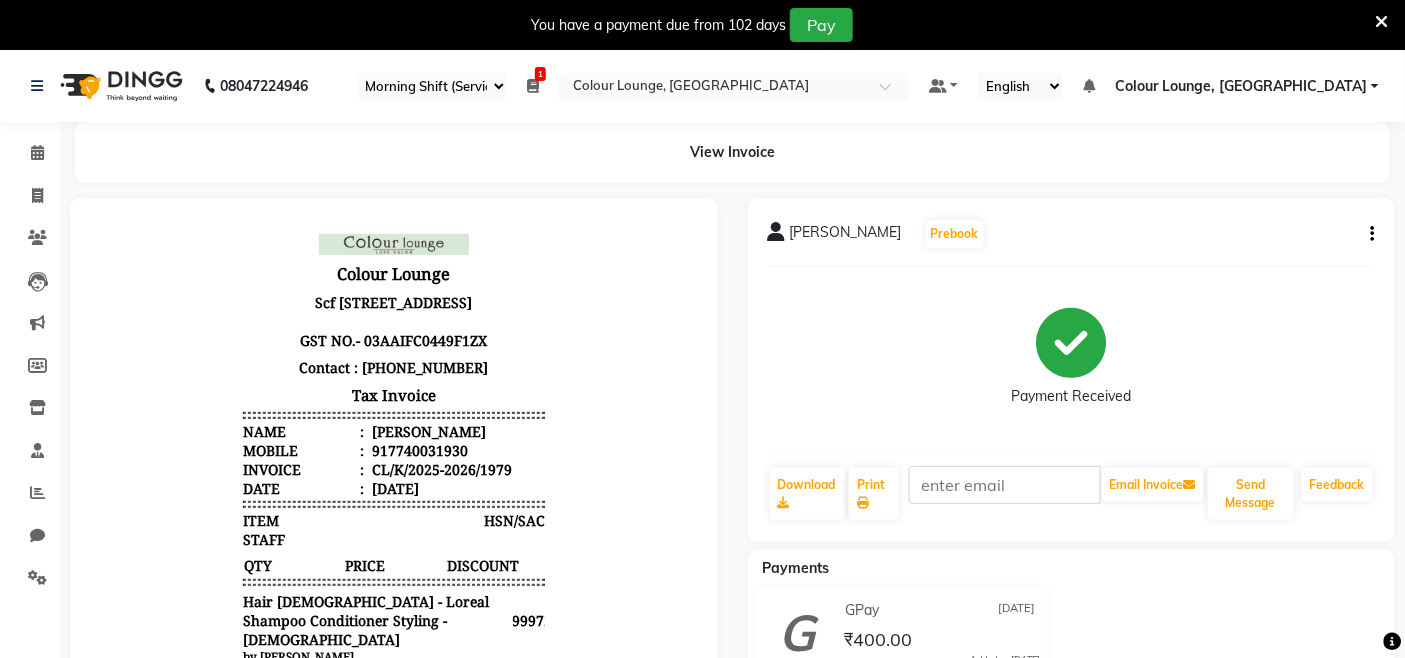 scroll, scrollTop: 0, scrollLeft: 0, axis: both 